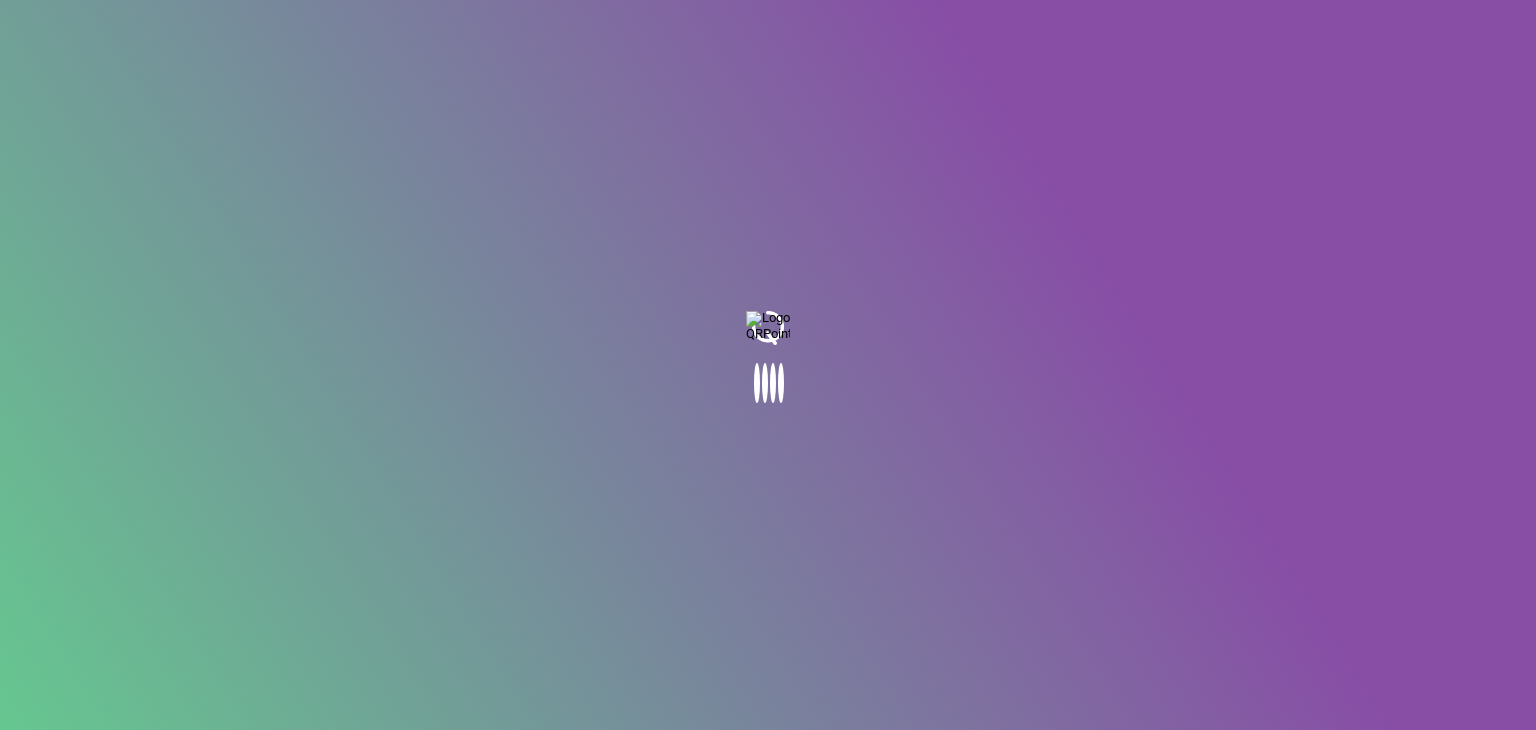scroll, scrollTop: 0, scrollLeft: 0, axis: both 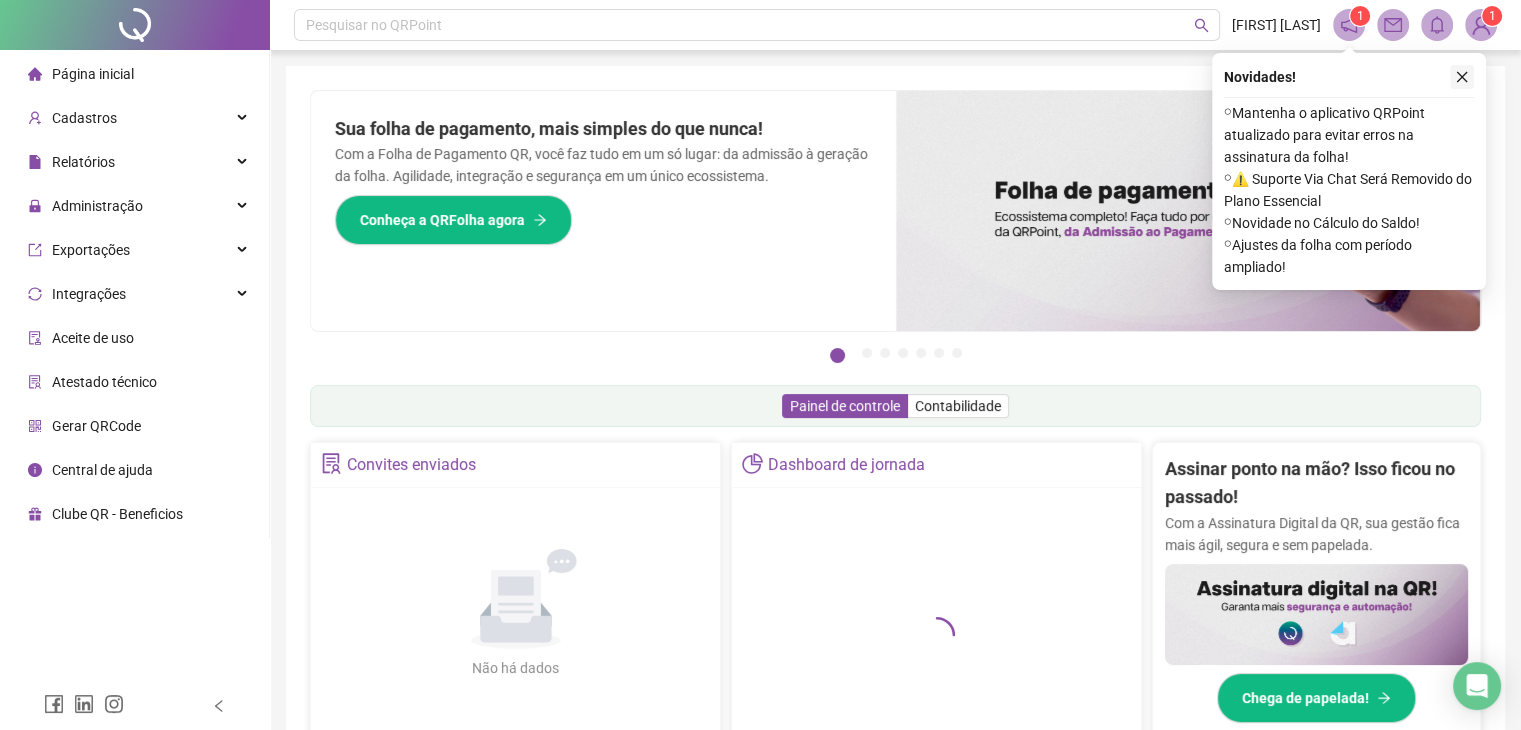 click 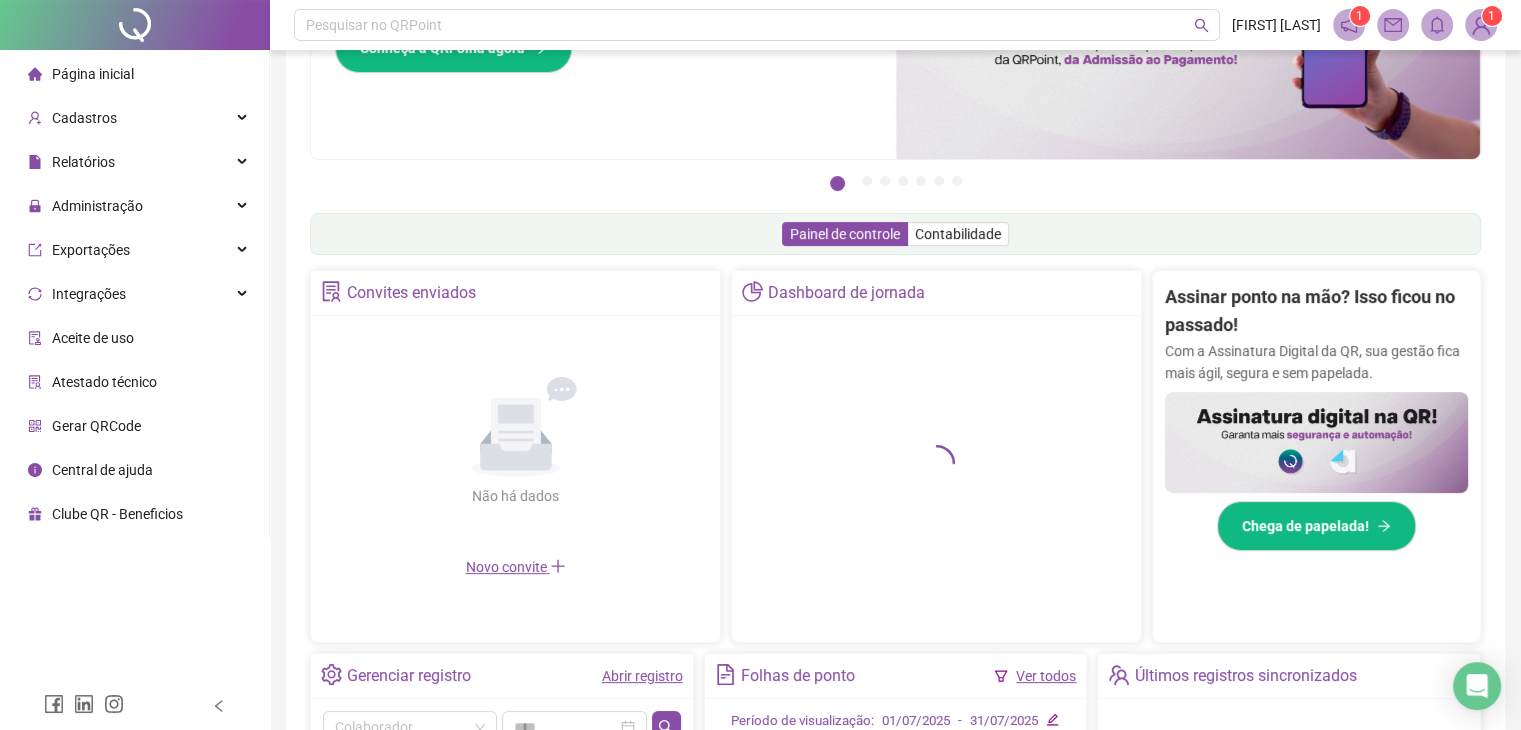 scroll, scrollTop: 174, scrollLeft: 0, axis: vertical 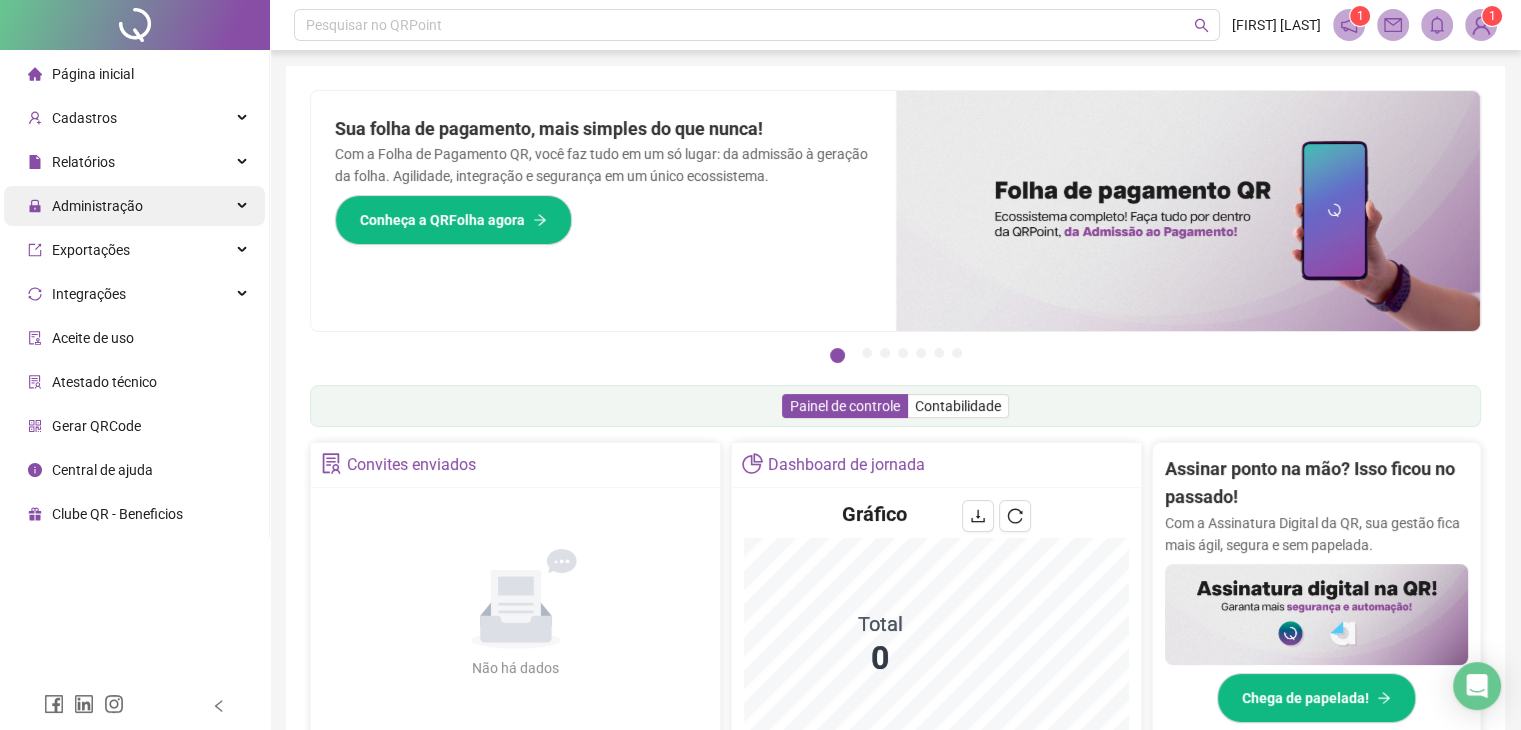 click on "Administração" at bounding box center (134, 206) 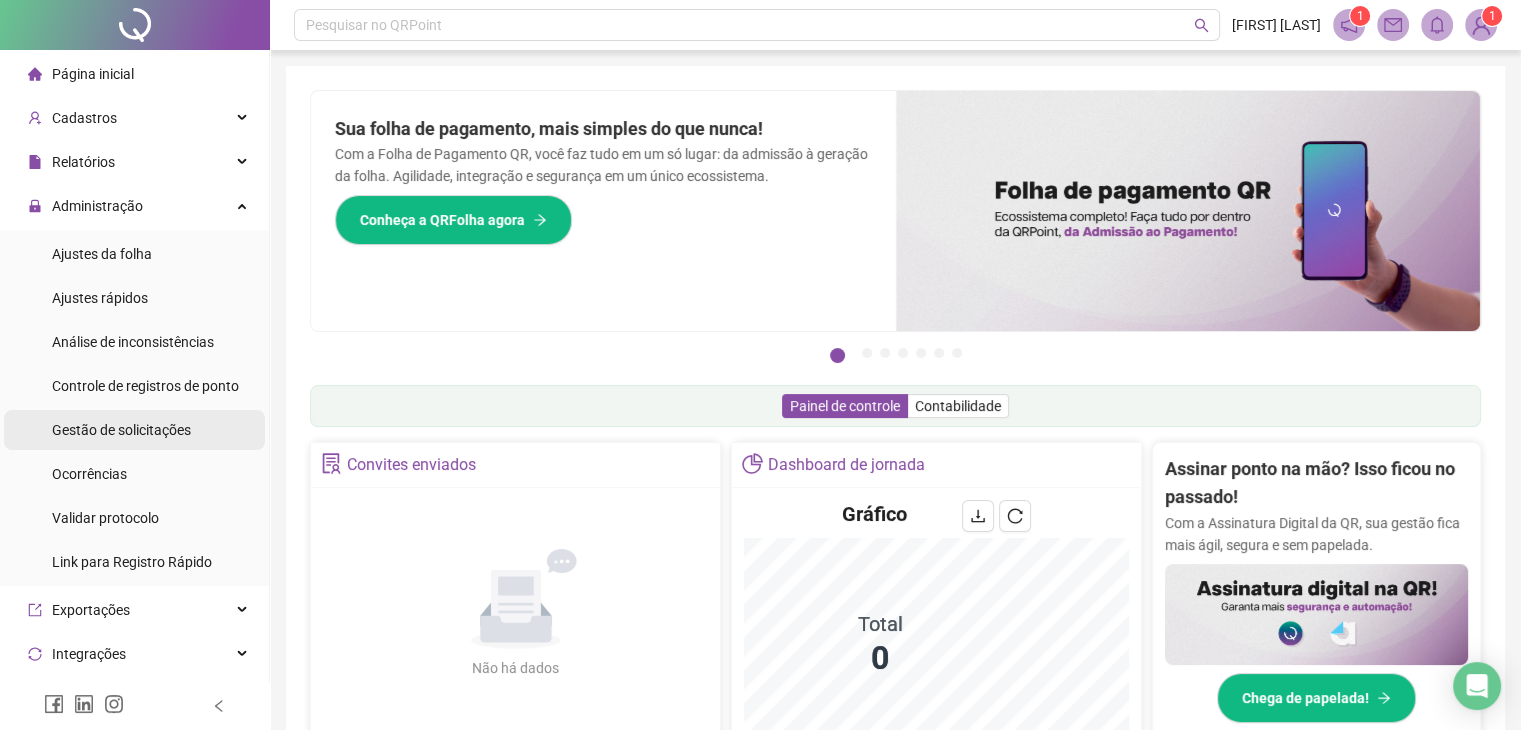 click on "Gestão de solicitações" at bounding box center [121, 430] 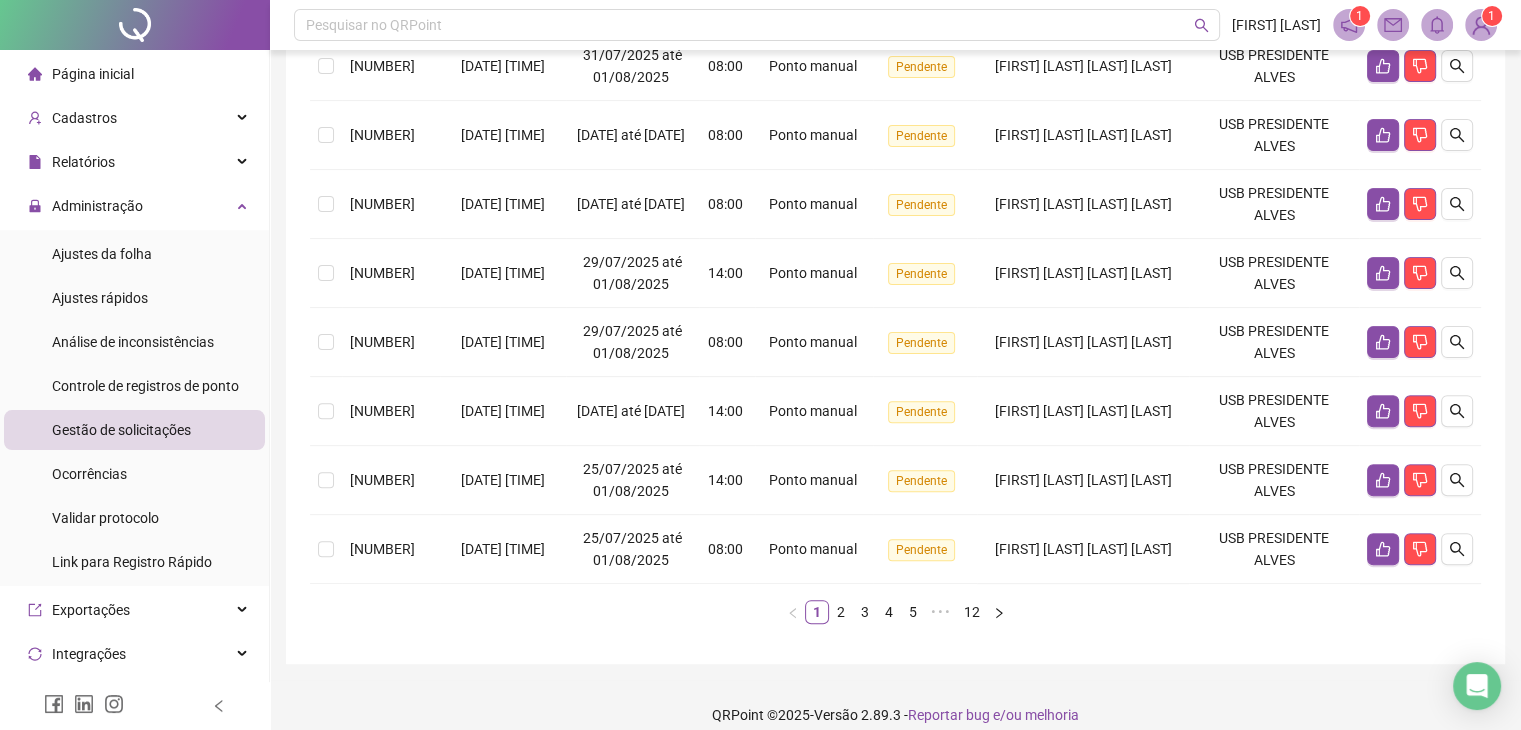 scroll, scrollTop: 492, scrollLeft: 0, axis: vertical 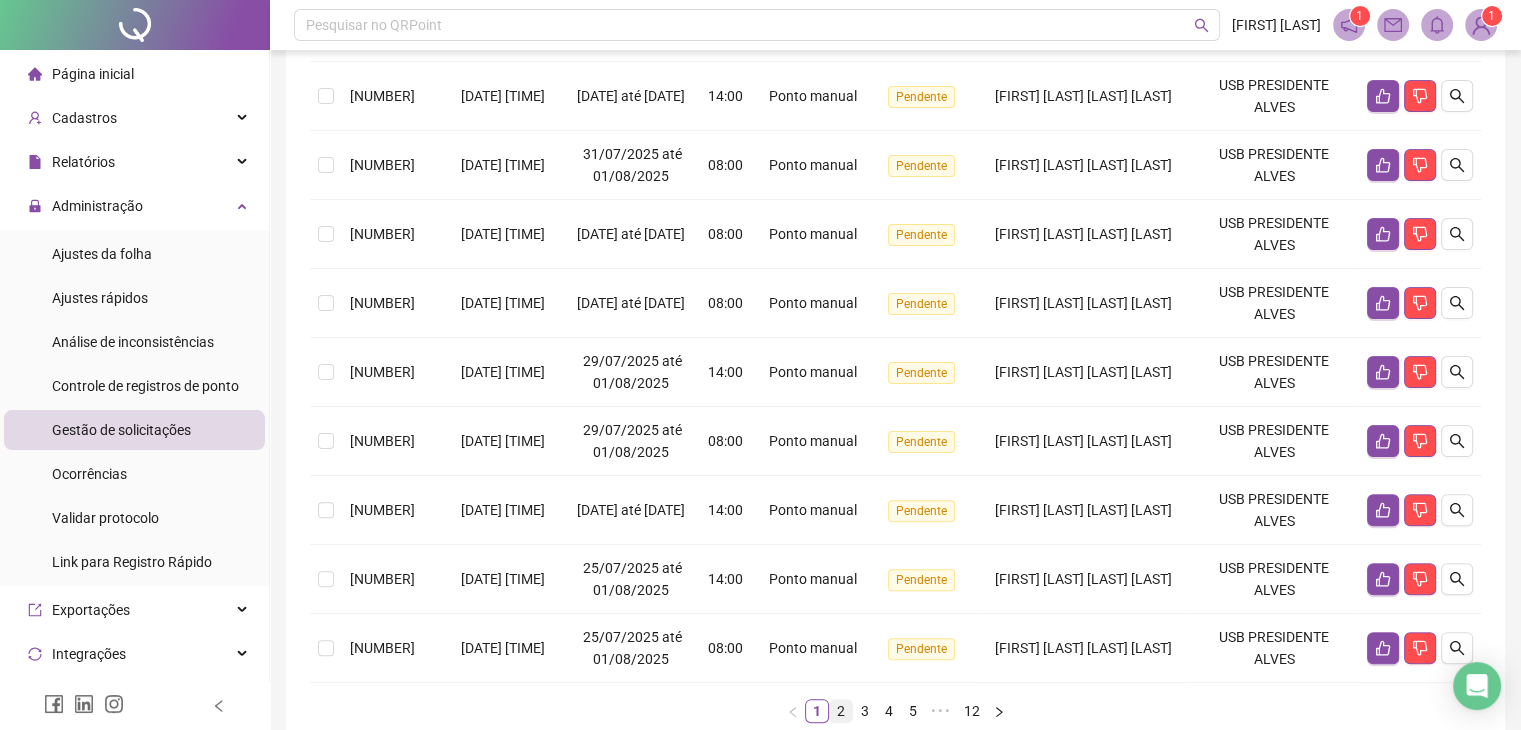 click on "2" at bounding box center [841, 711] 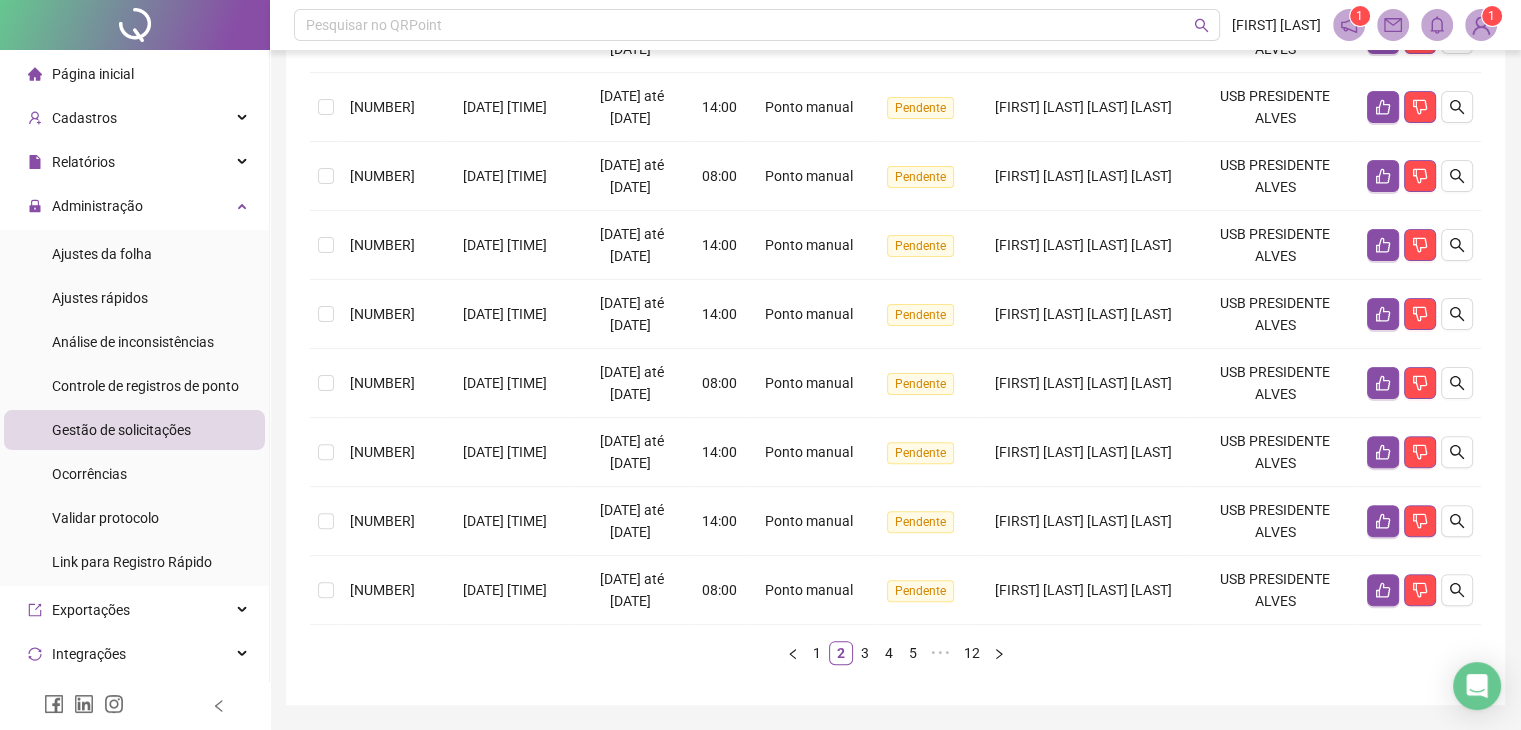 scroll, scrollTop: 529, scrollLeft: 0, axis: vertical 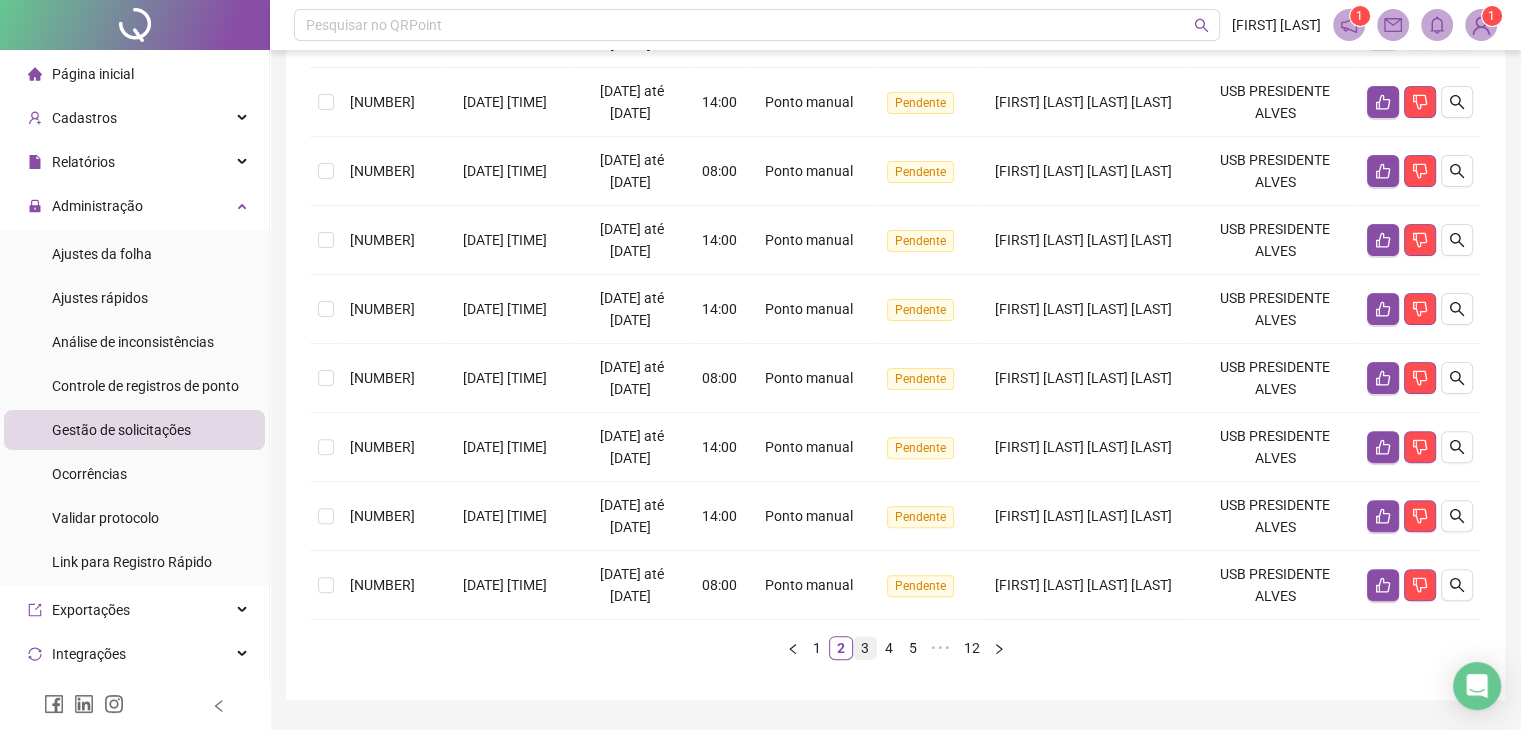 click on "3" at bounding box center [865, 648] 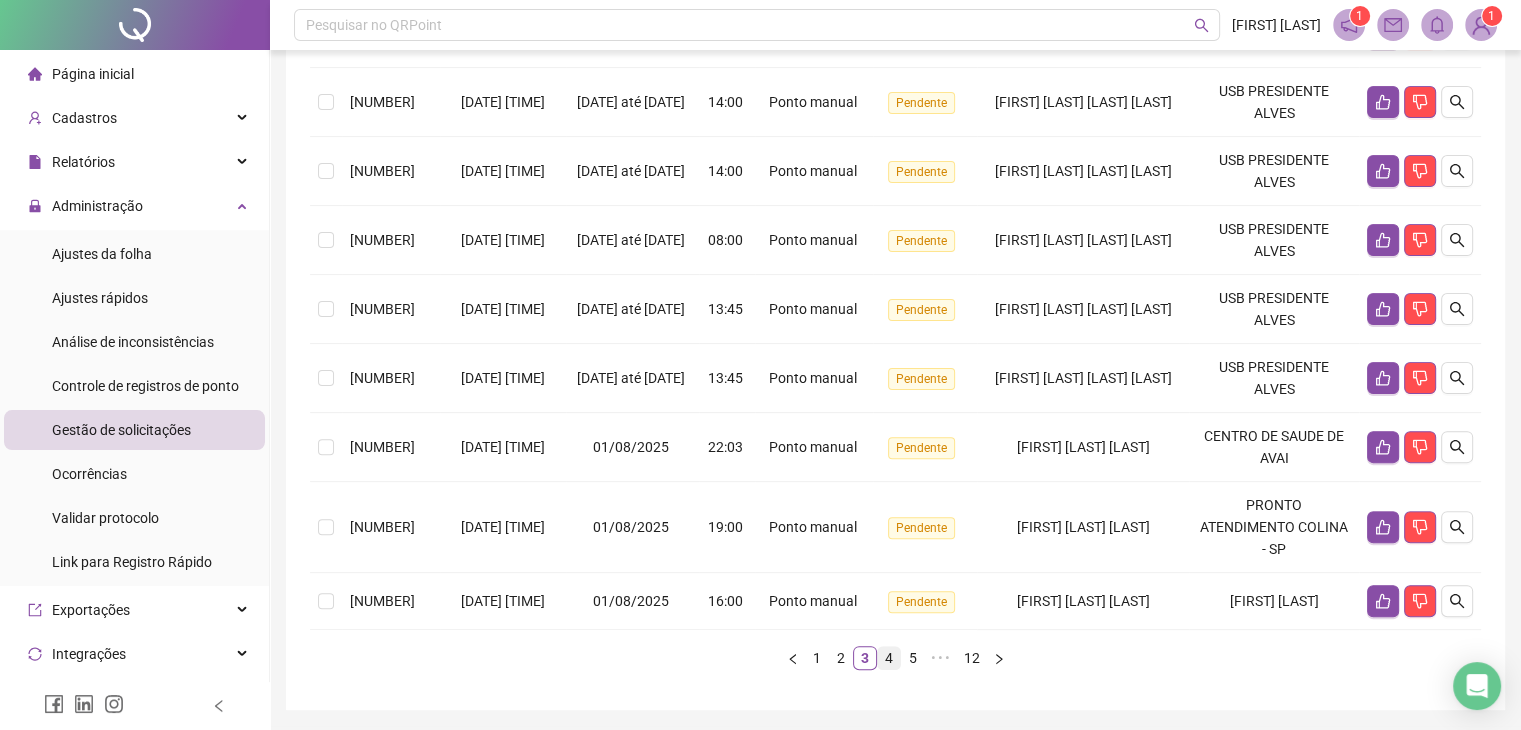 click on "4" at bounding box center [889, 658] 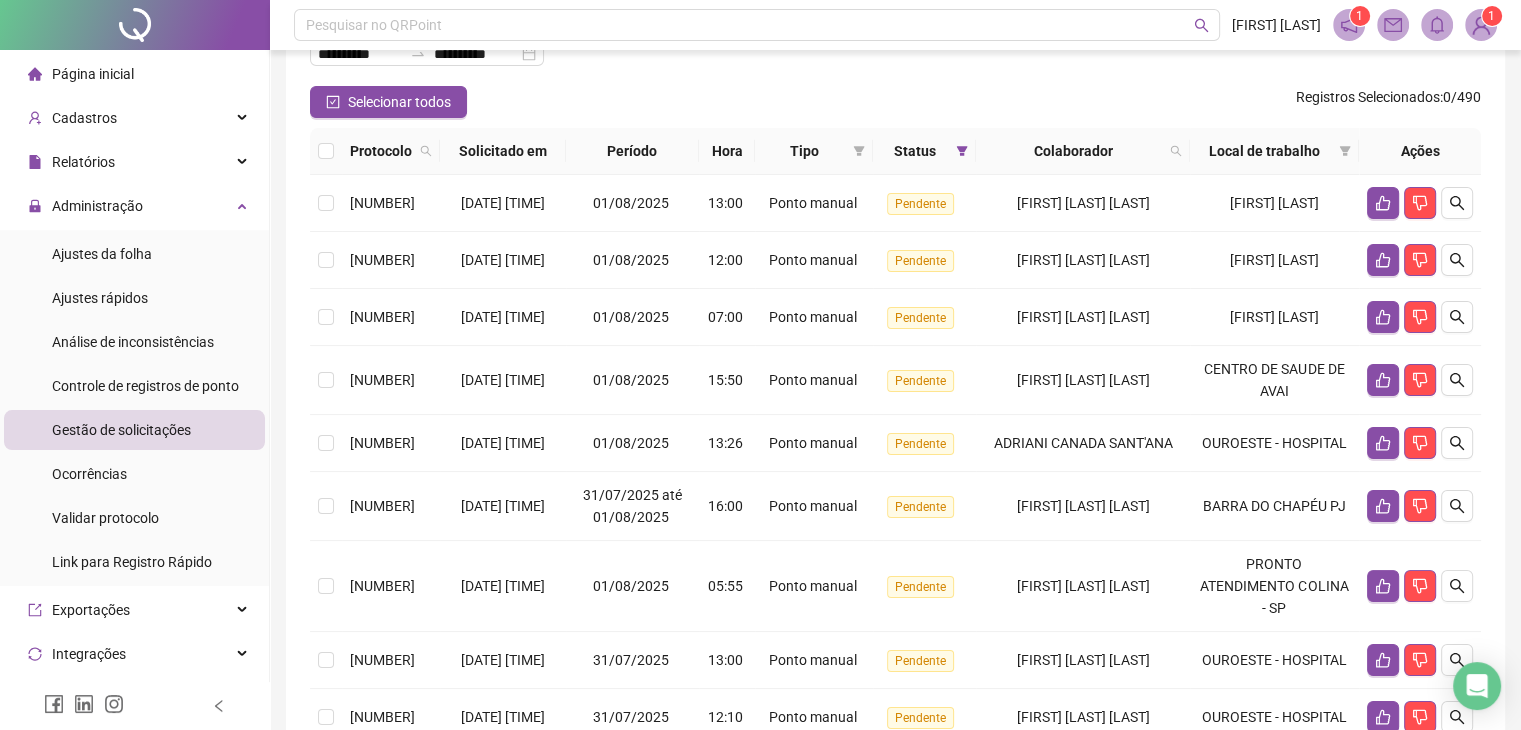 scroll, scrollTop: 186, scrollLeft: 0, axis: vertical 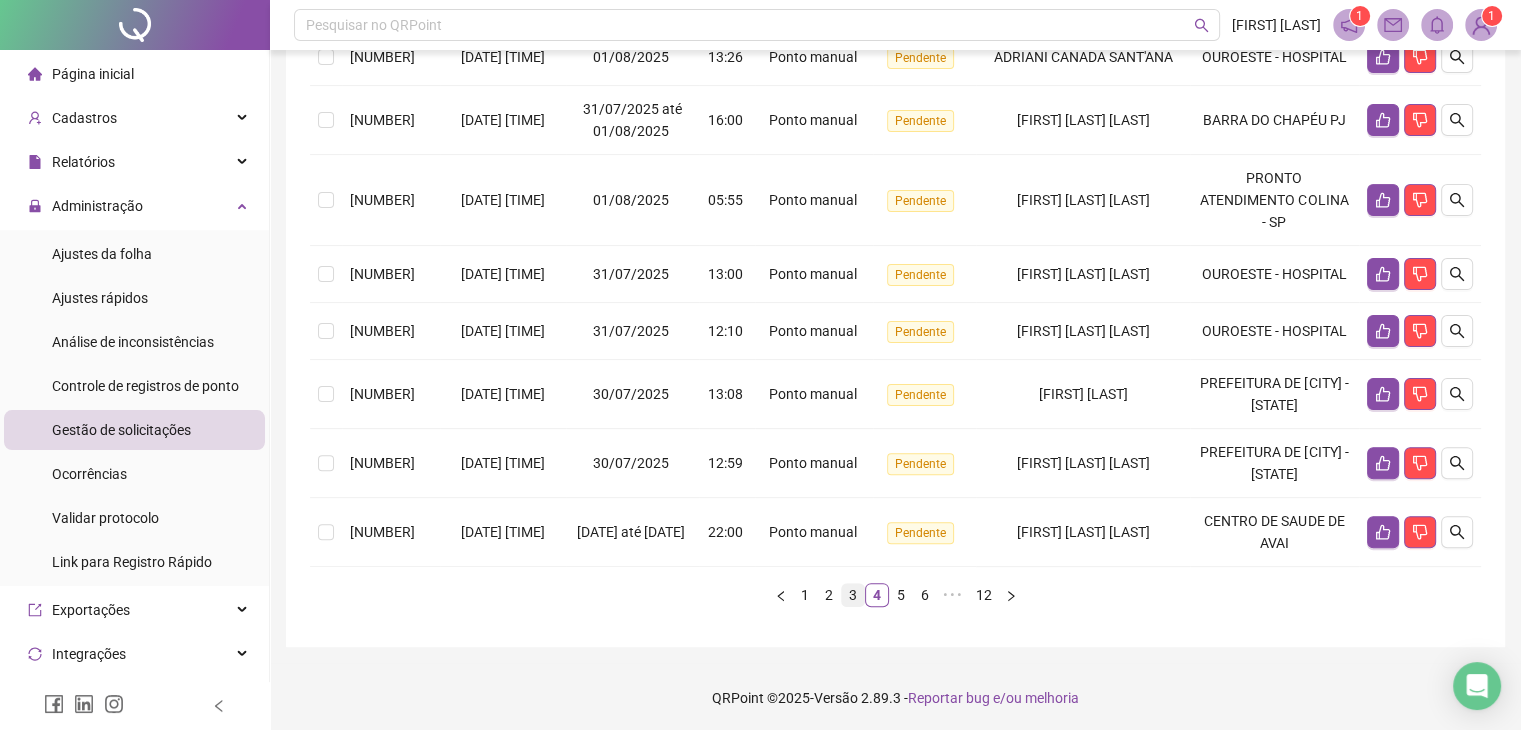 click on "3" at bounding box center (853, 595) 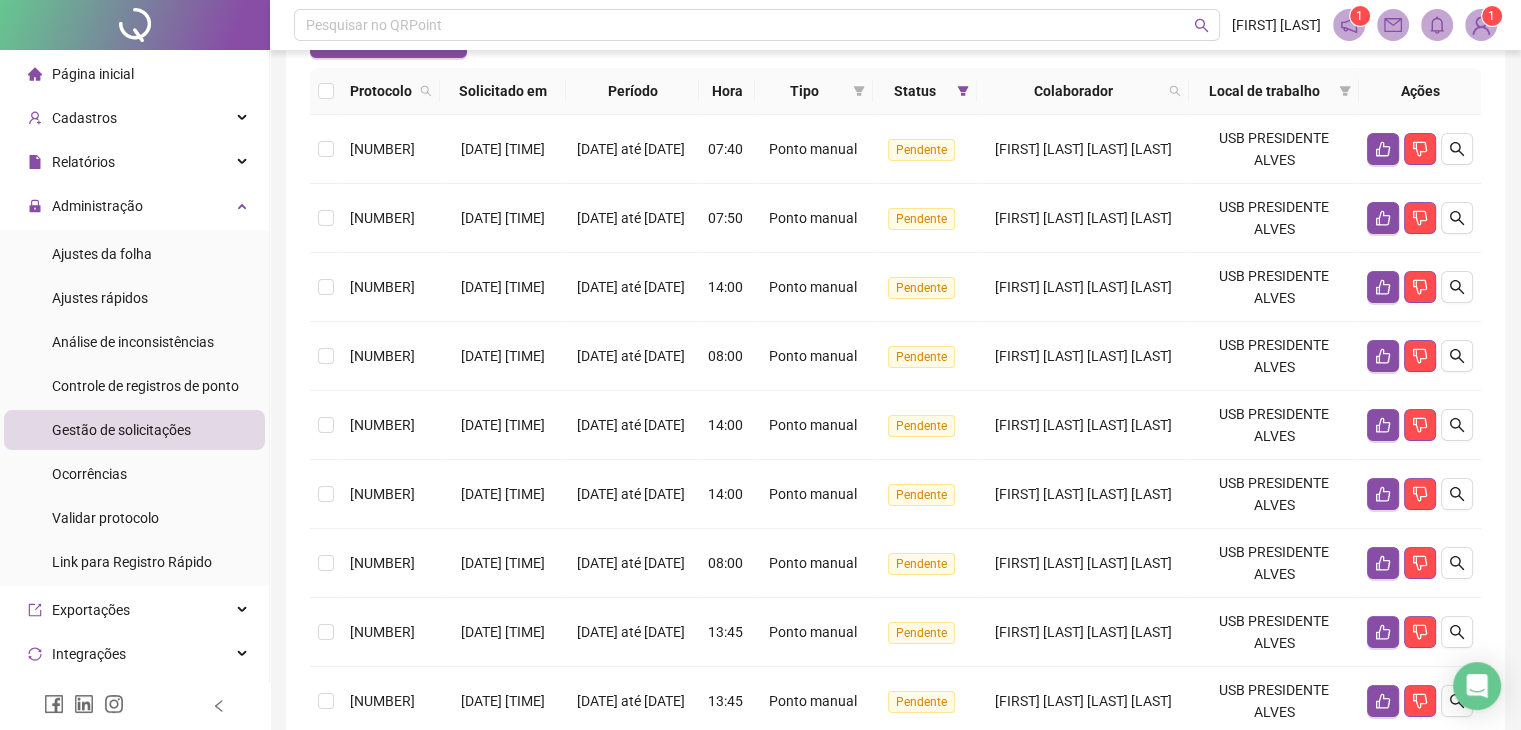scroll, scrollTop: 604, scrollLeft: 0, axis: vertical 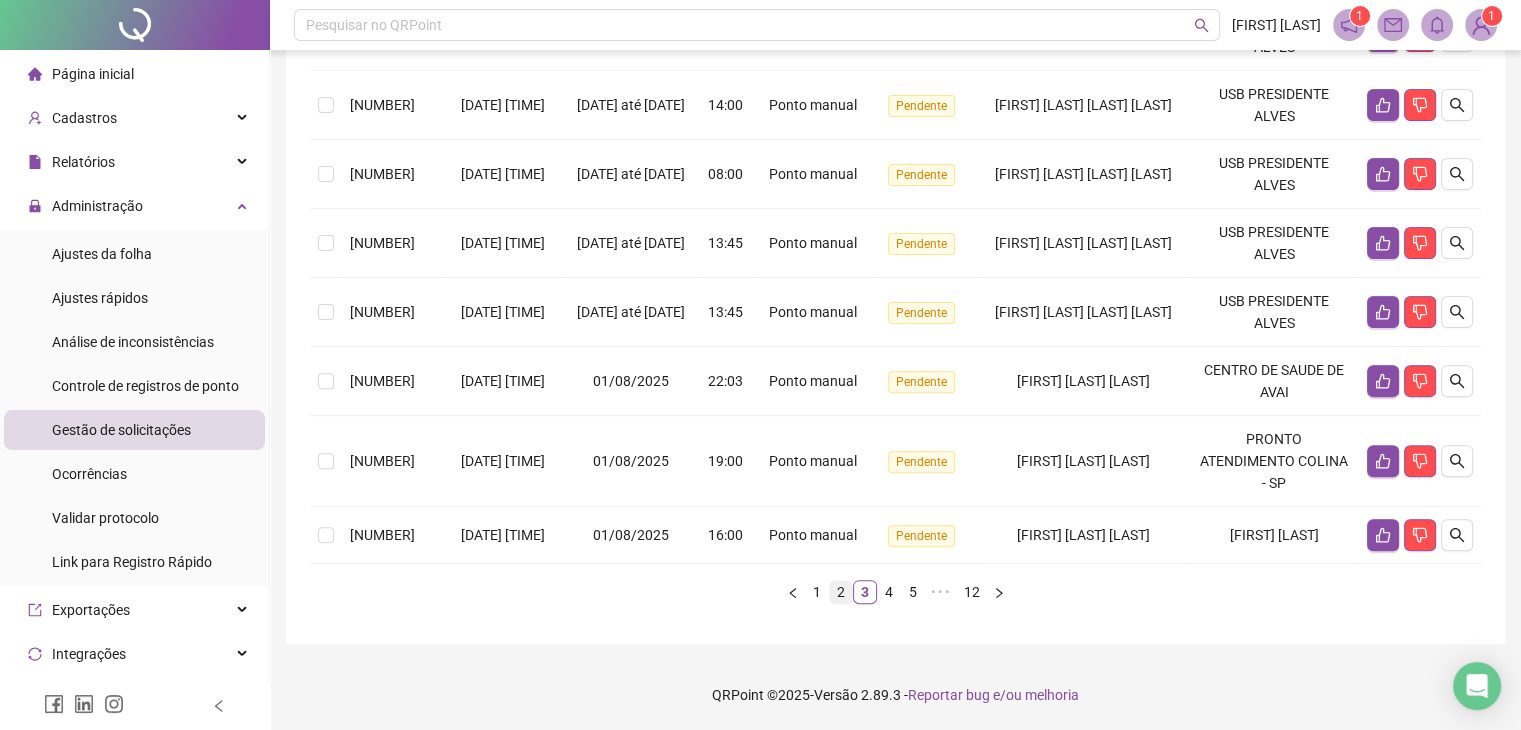 click on "2" at bounding box center (841, 592) 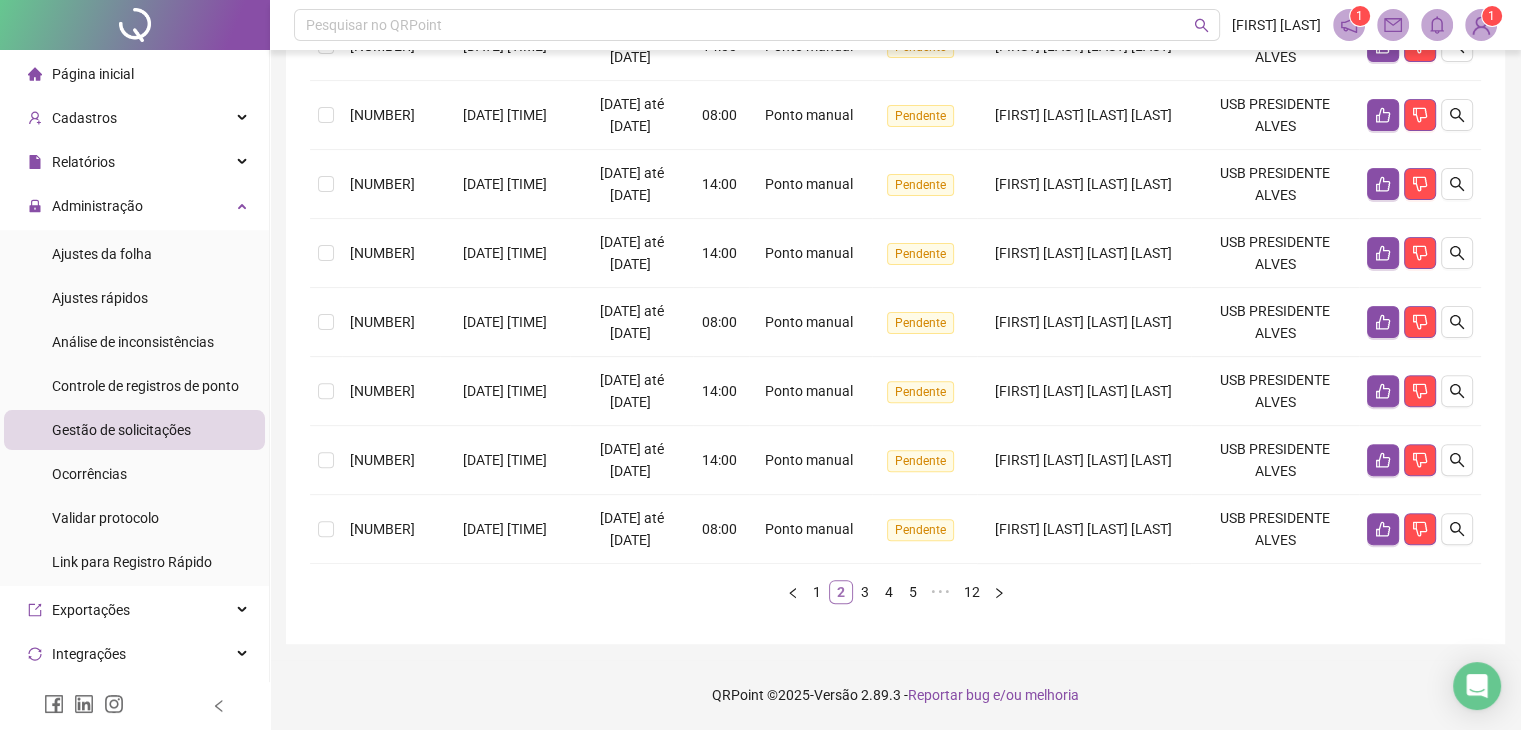 scroll, scrollTop: 583, scrollLeft: 0, axis: vertical 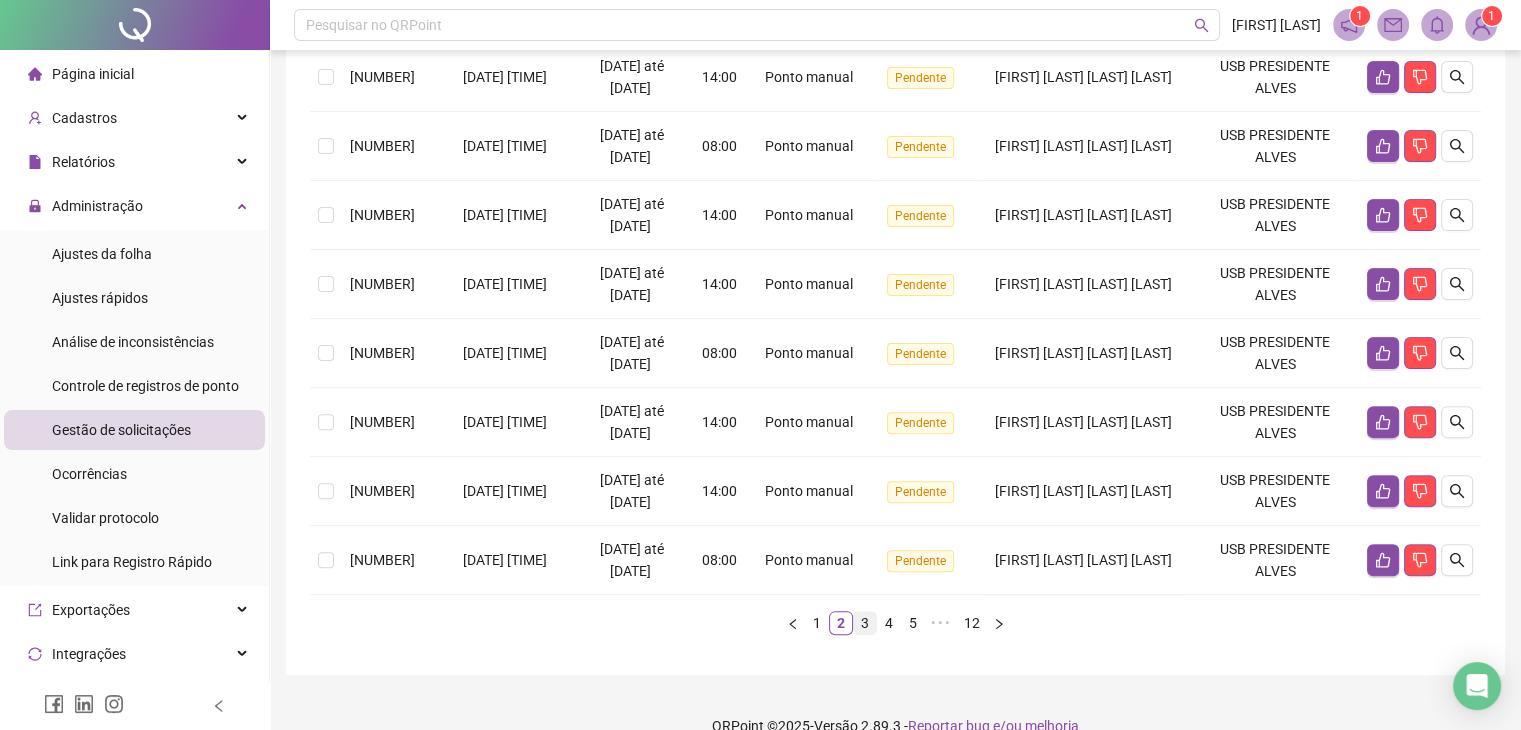click on "3" at bounding box center [865, 623] 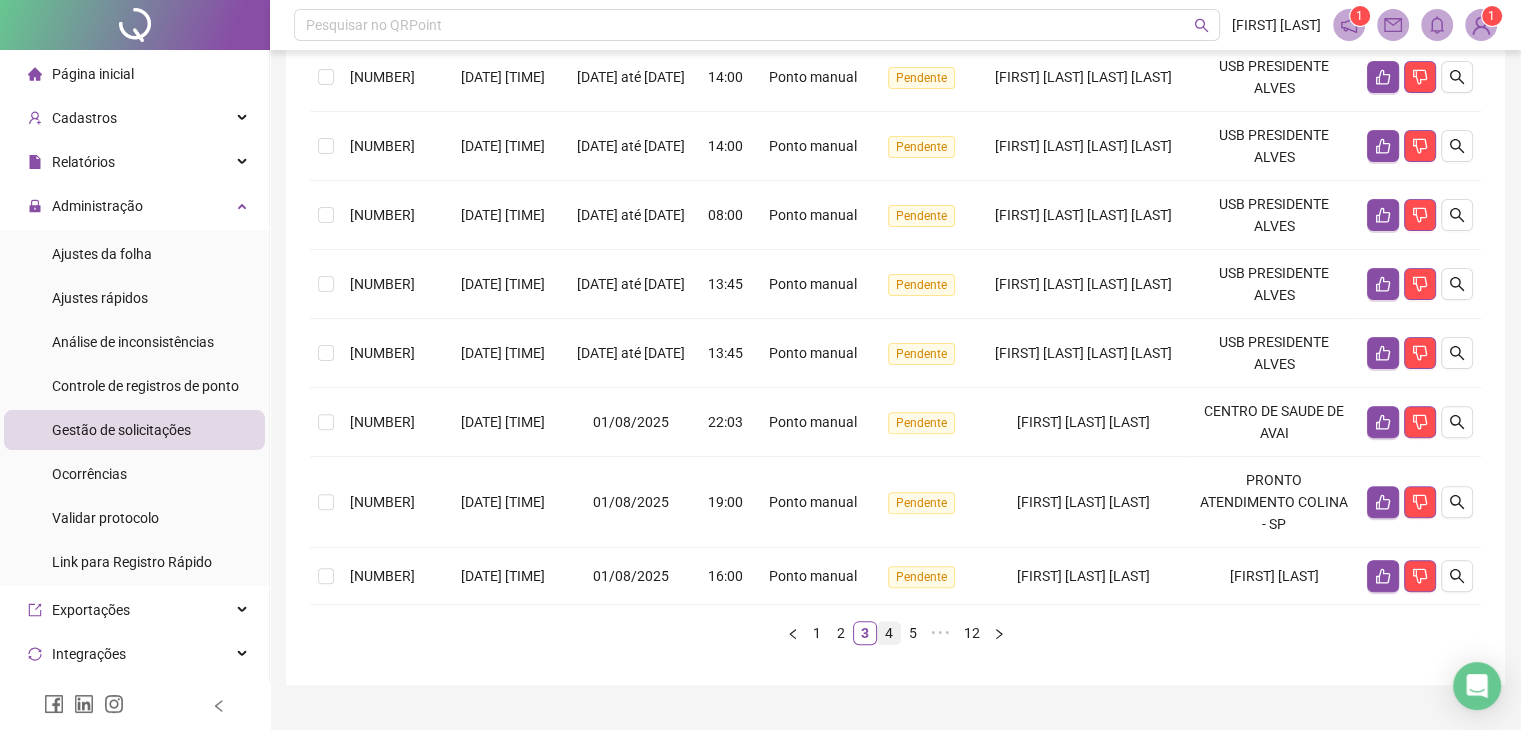 click on "4" at bounding box center (889, 633) 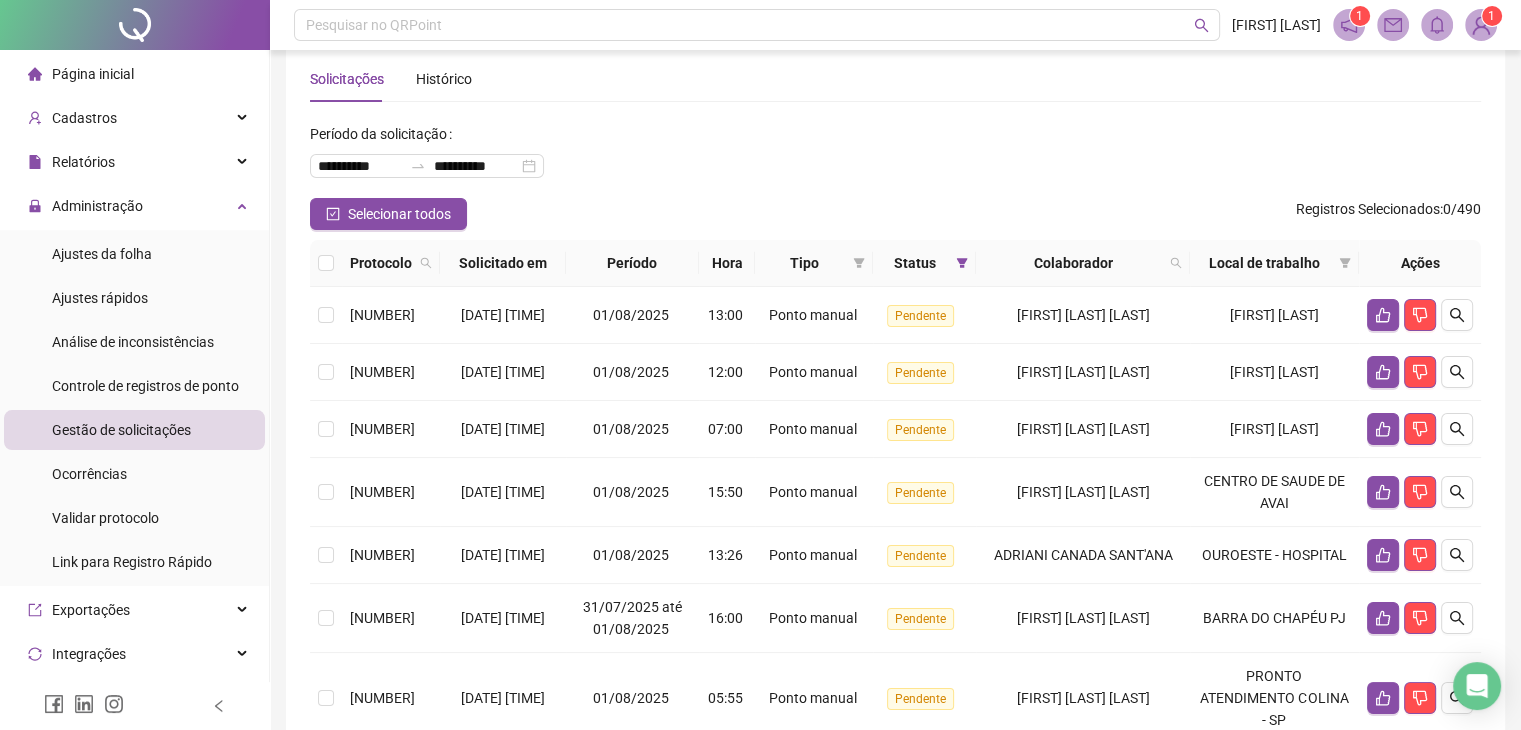 scroll, scrollTop: 18, scrollLeft: 0, axis: vertical 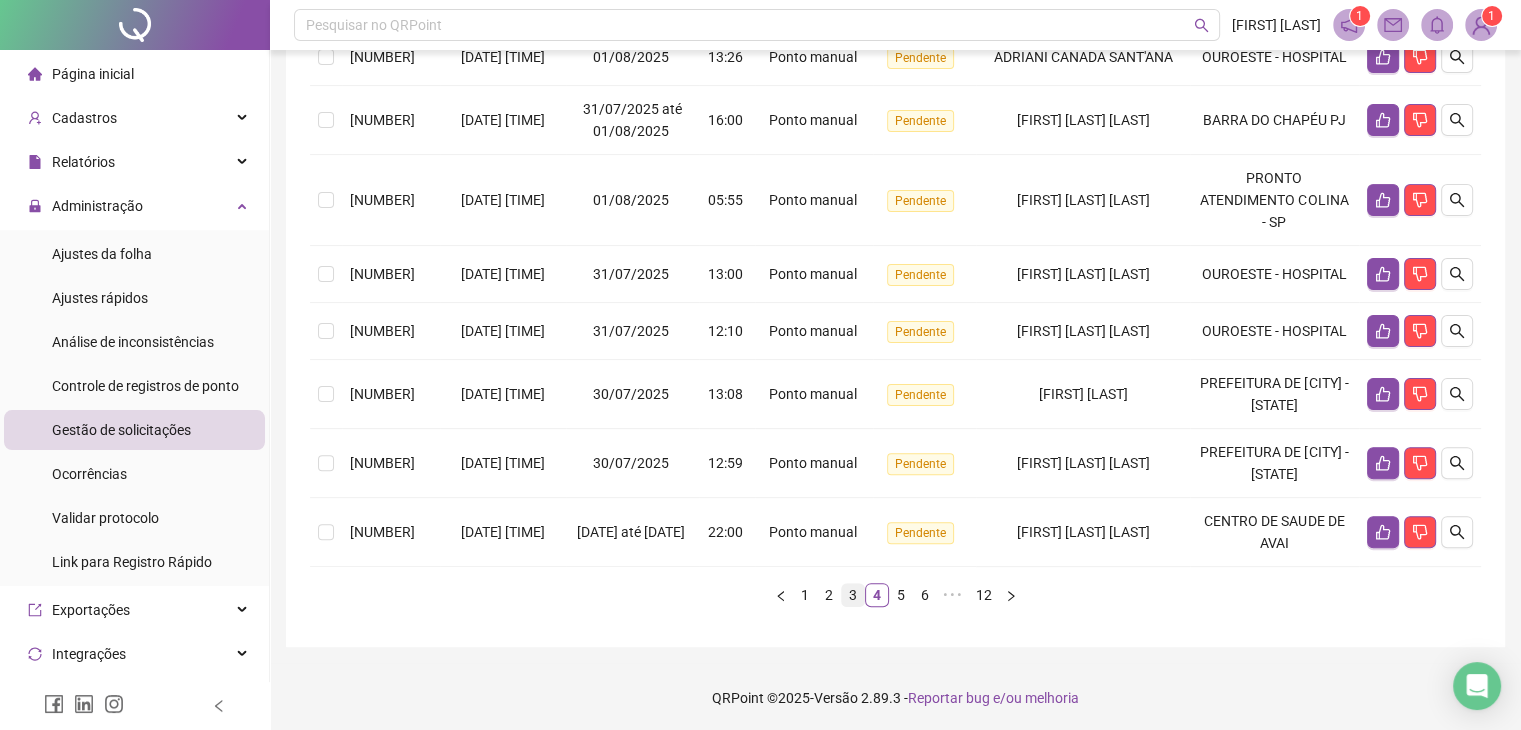 click on "3" at bounding box center (853, 595) 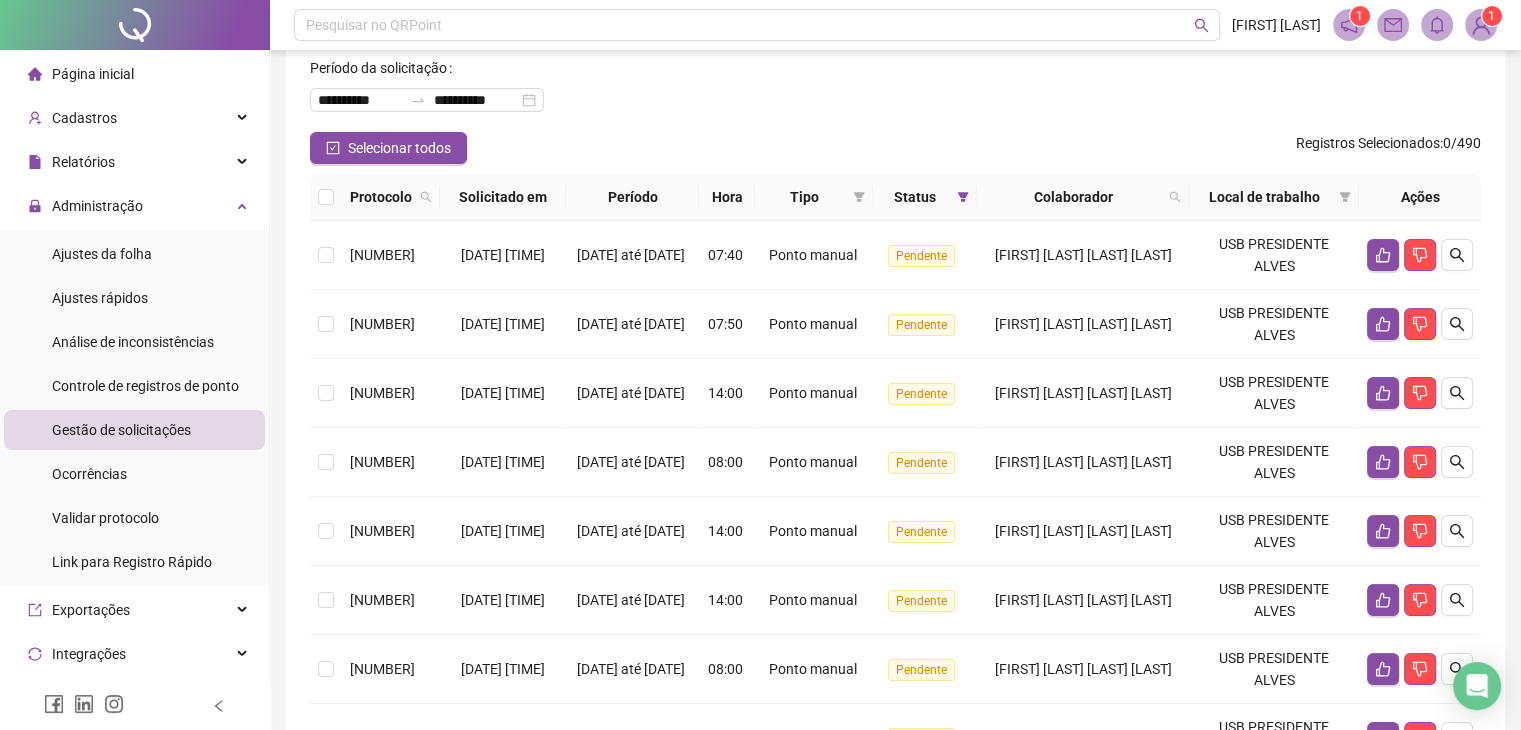 scroll, scrollTop: 604, scrollLeft: 0, axis: vertical 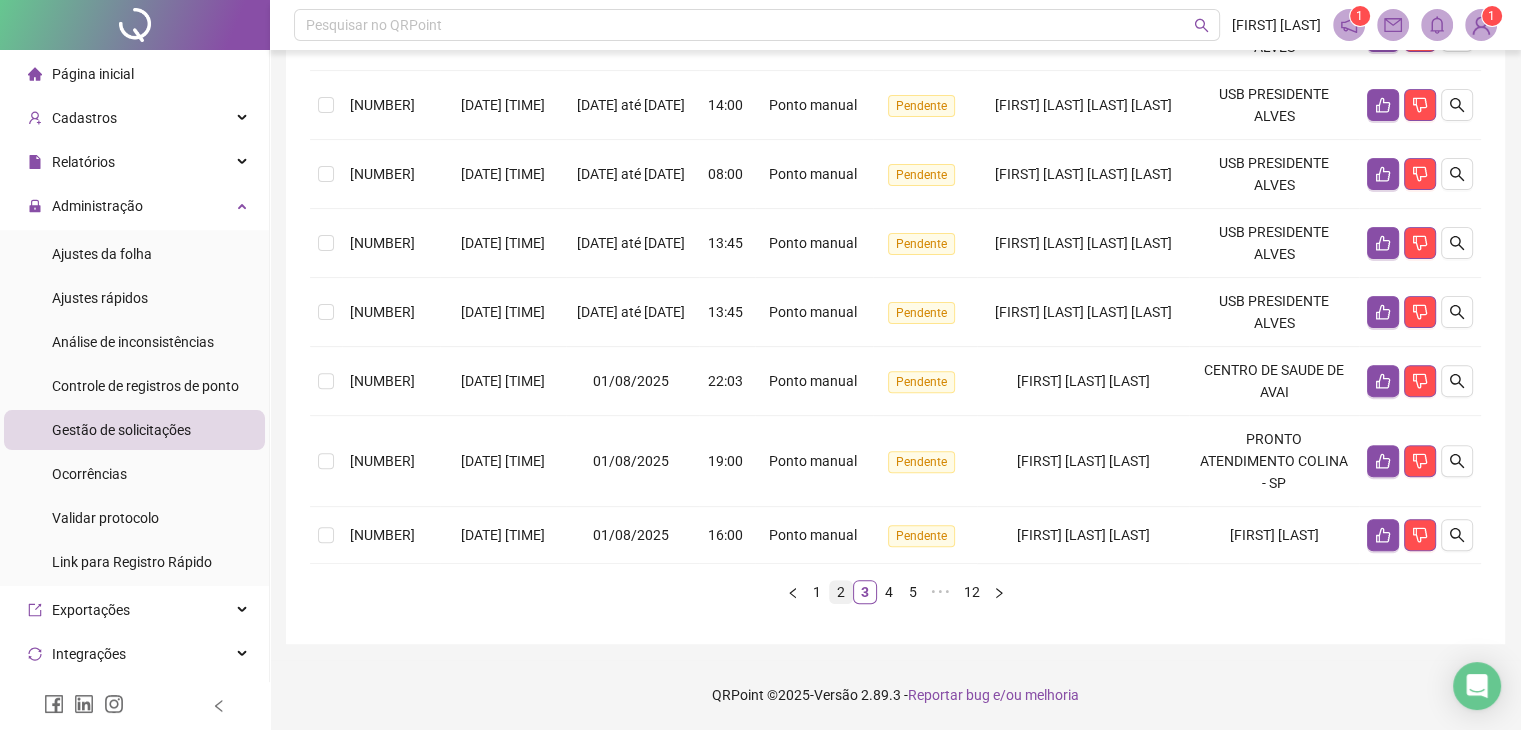 click on "2" at bounding box center [841, 592] 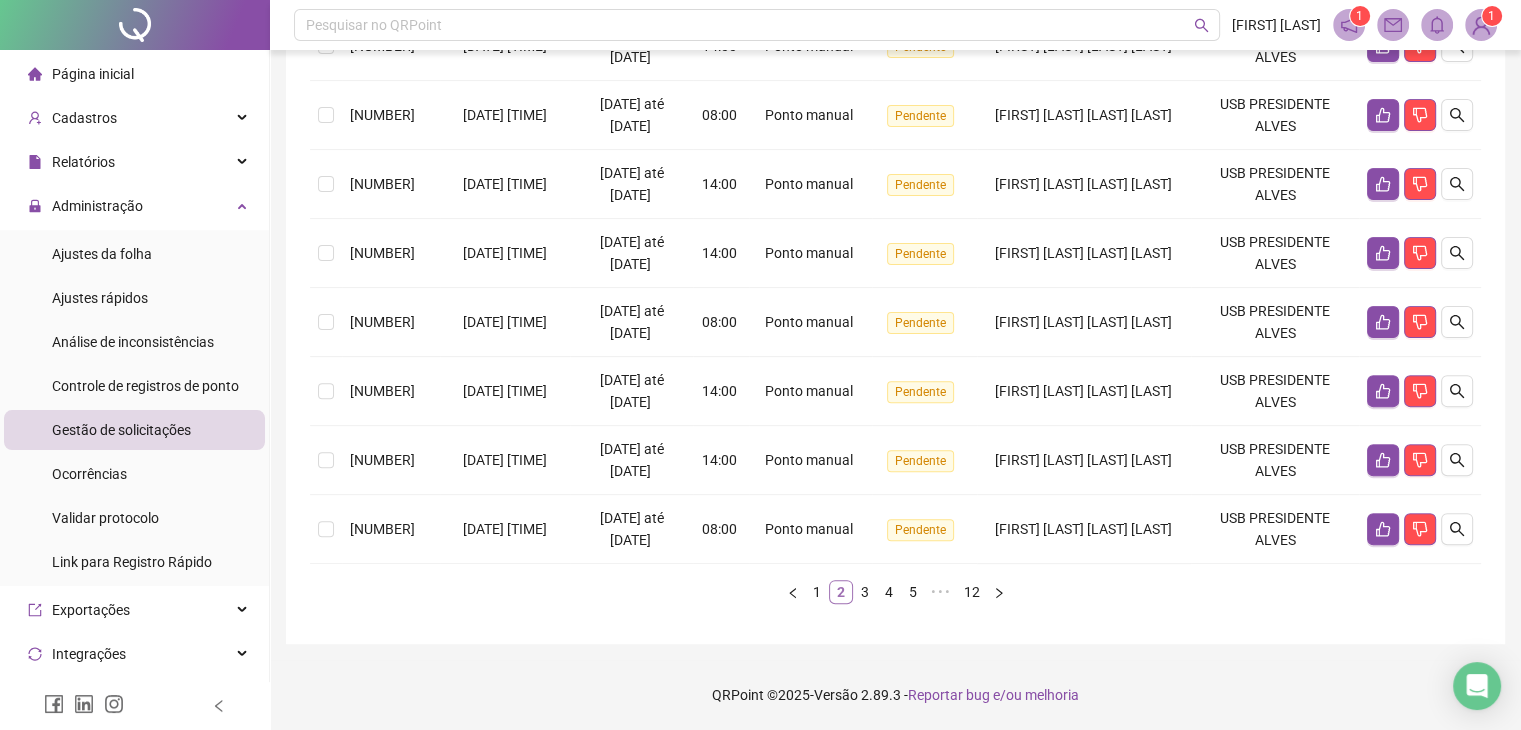 scroll, scrollTop: 583, scrollLeft: 0, axis: vertical 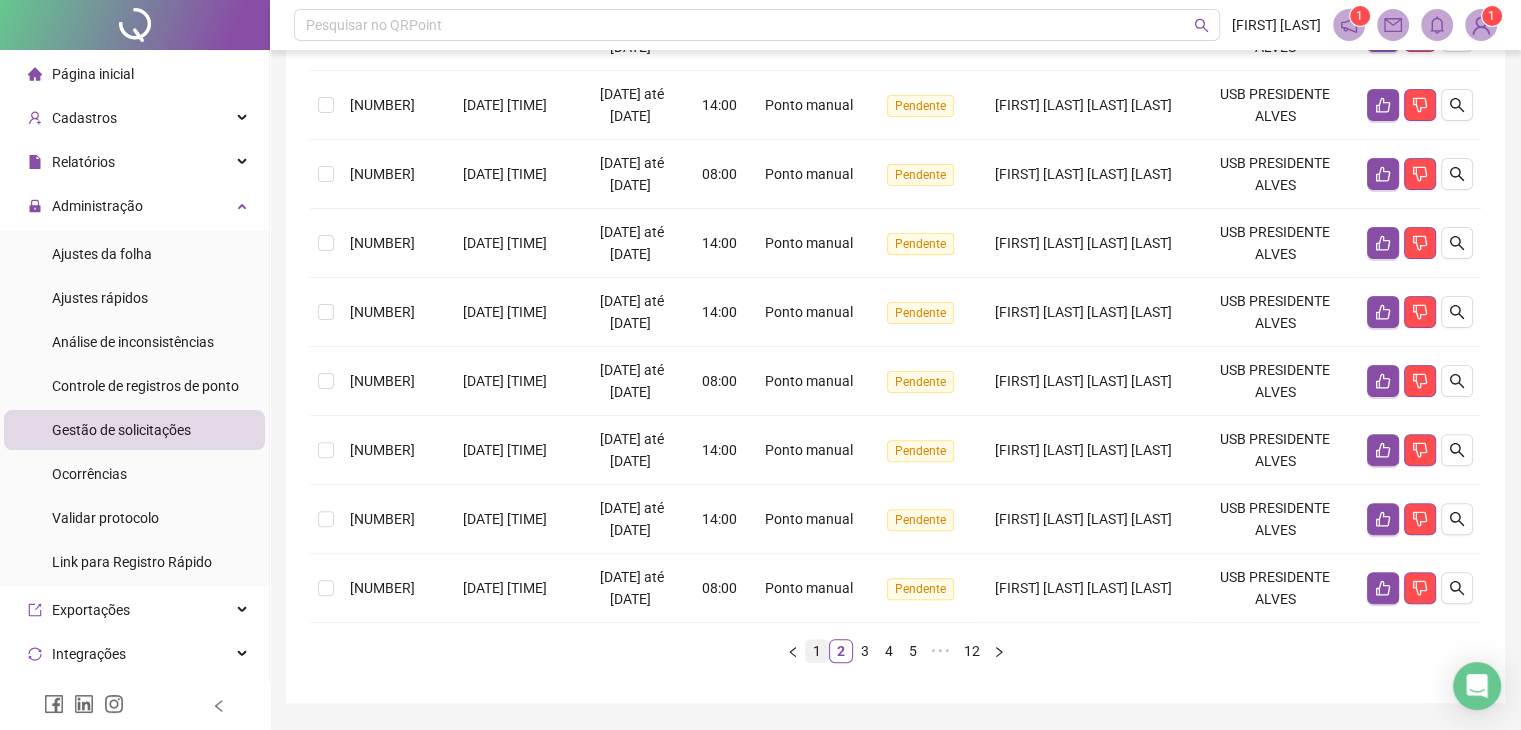 click on "1" at bounding box center [817, 651] 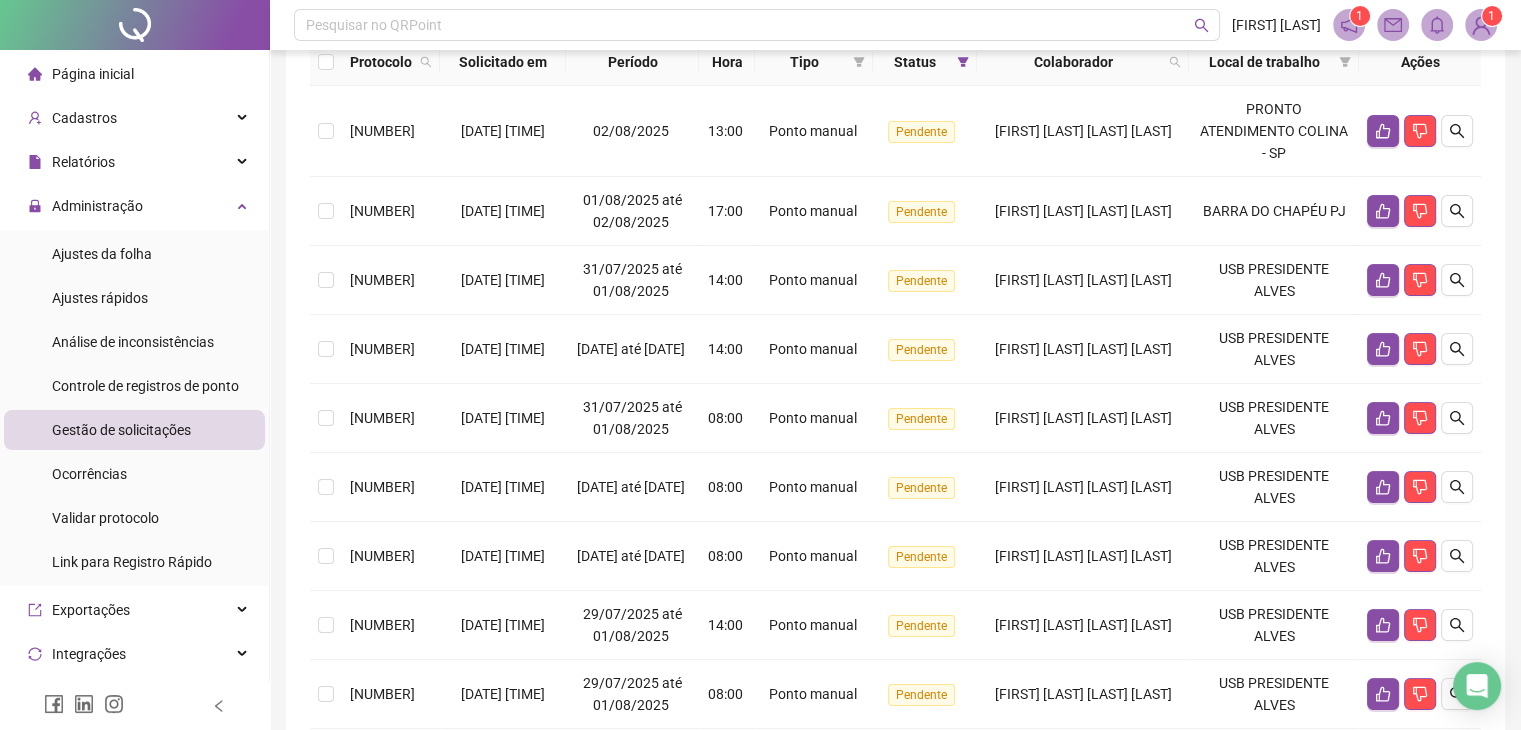 scroll, scrollTop: 233, scrollLeft: 0, axis: vertical 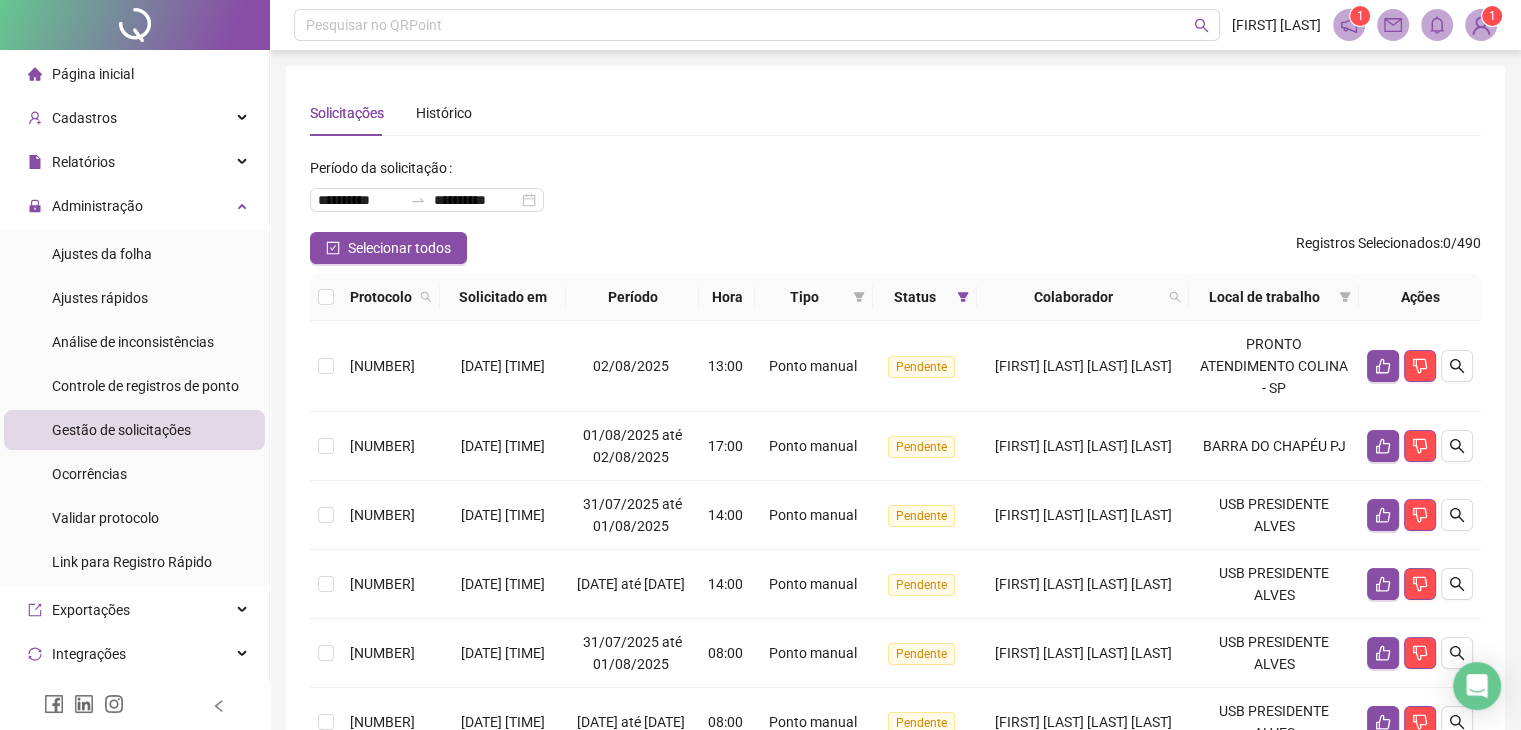 click on "Página inicial" at bounding box center (134, 74) 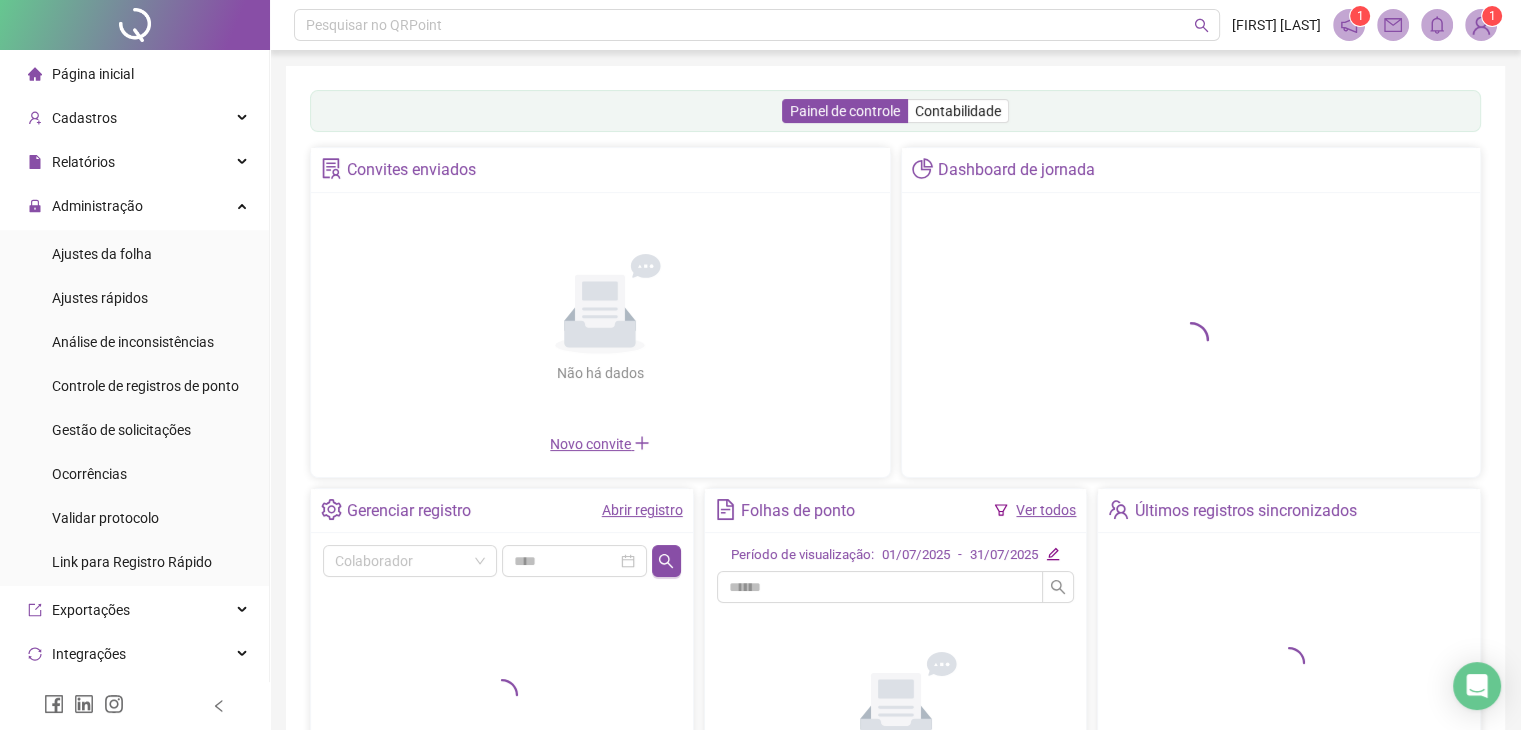 click on "Abrir registro" at bounding box center (642, 510) 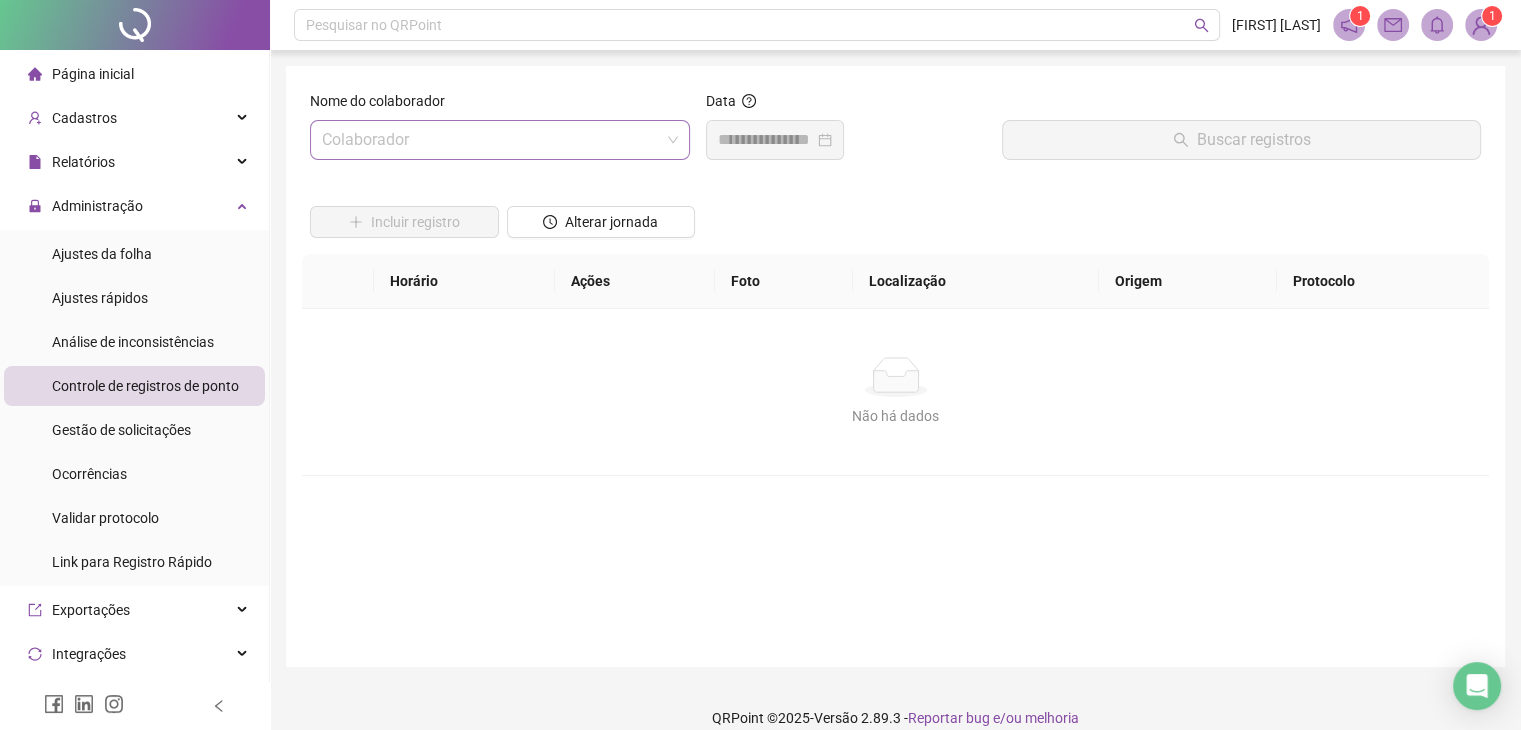 click at bounding box center (491, 140) 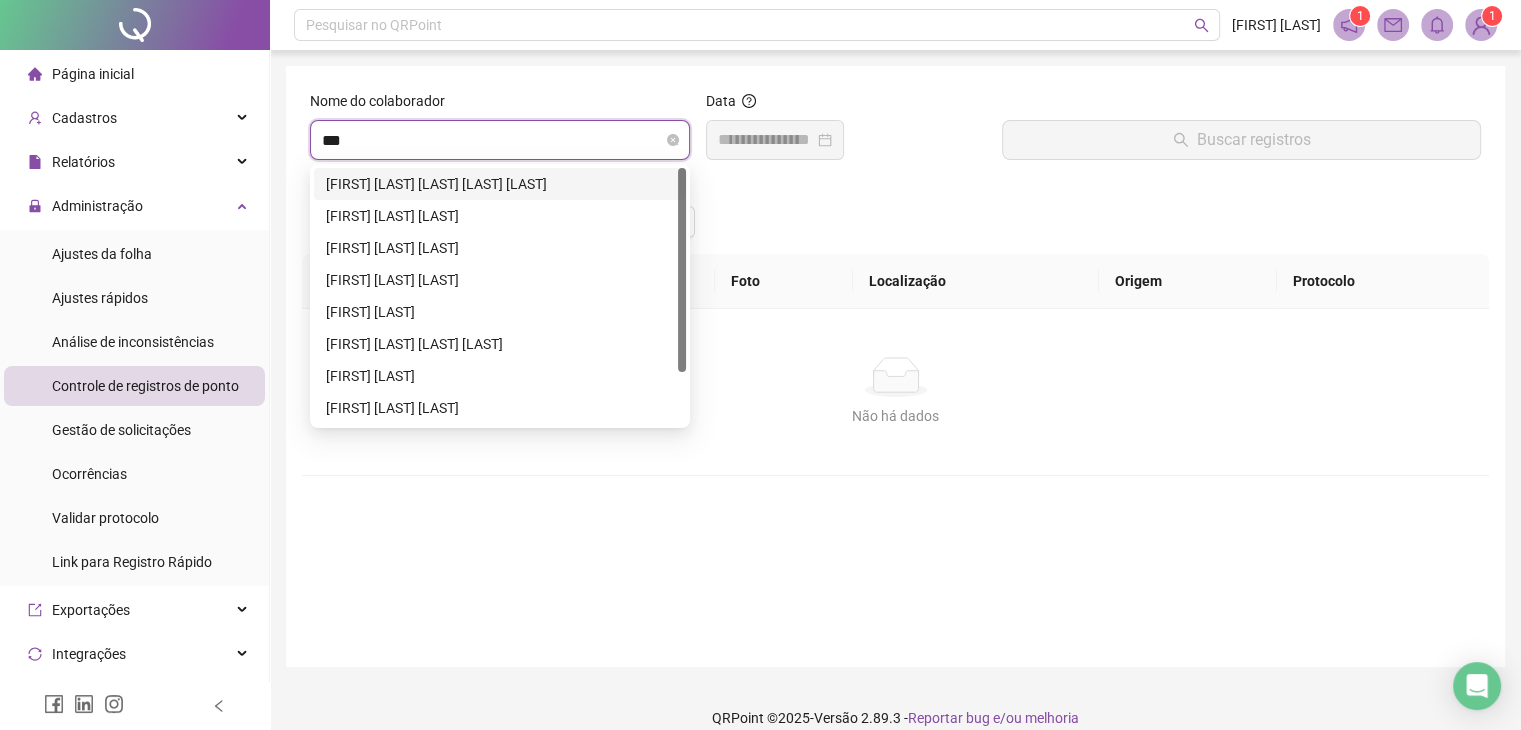 type on "****" 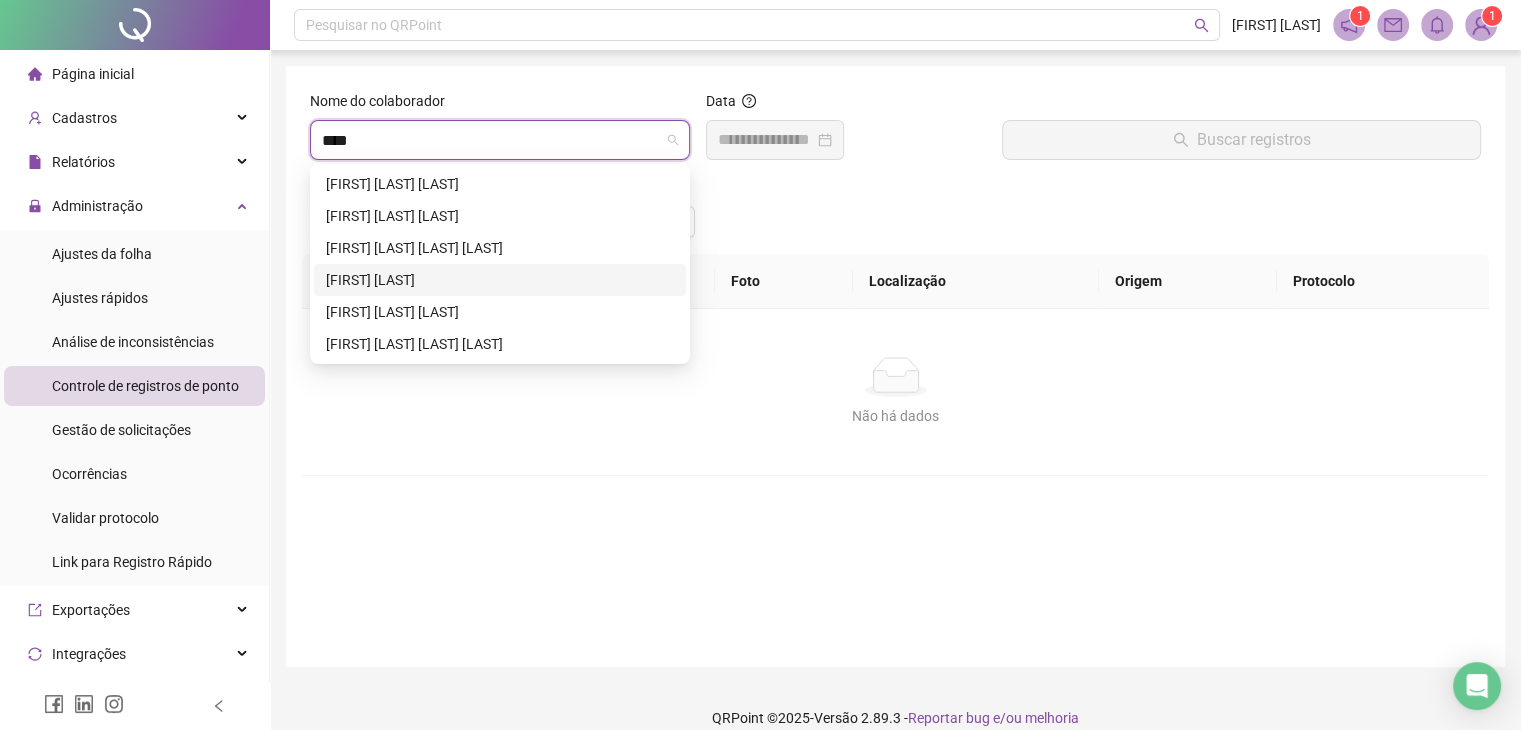 click on "[FIRST] [LAST]" at bounding box center [500, 280] 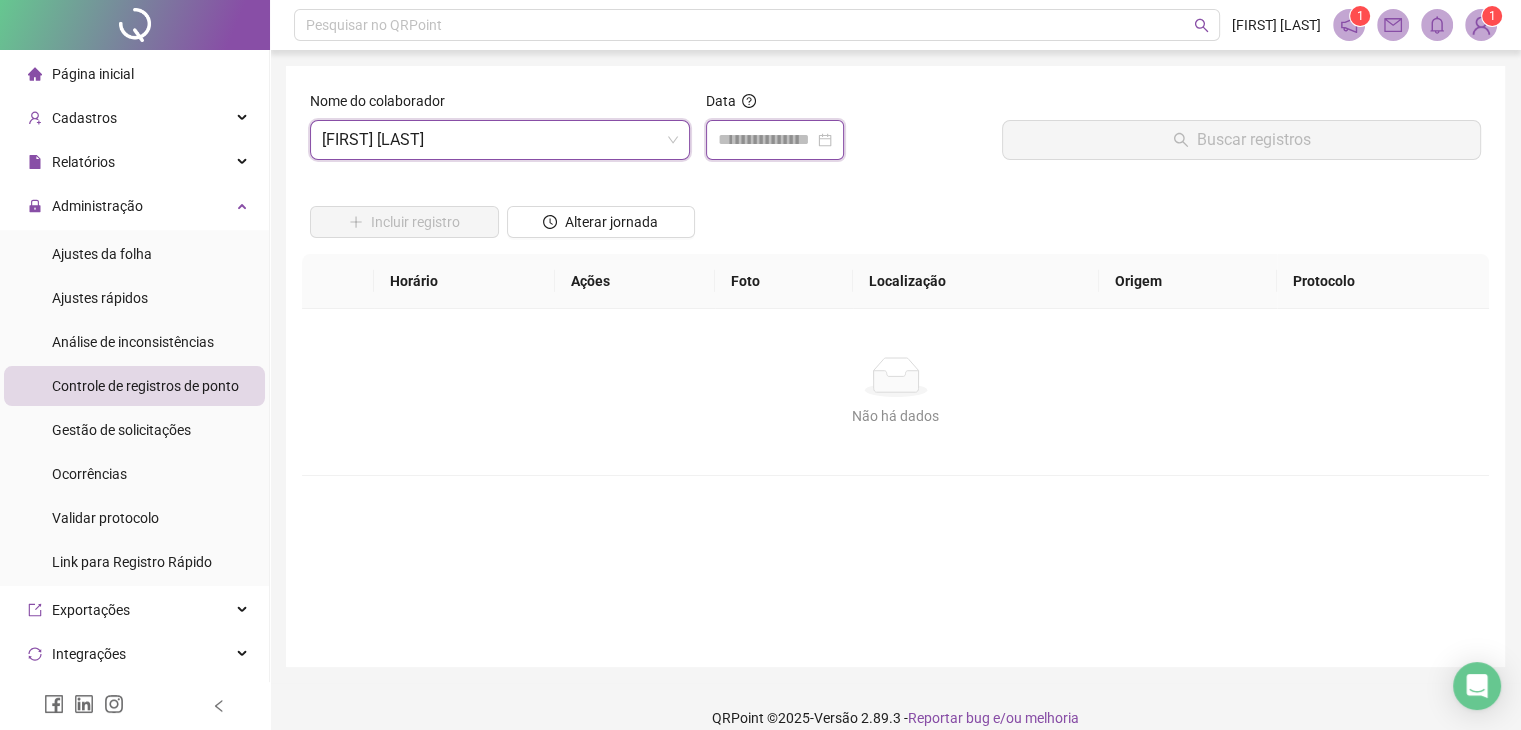 click at bounding box center [766, 140] 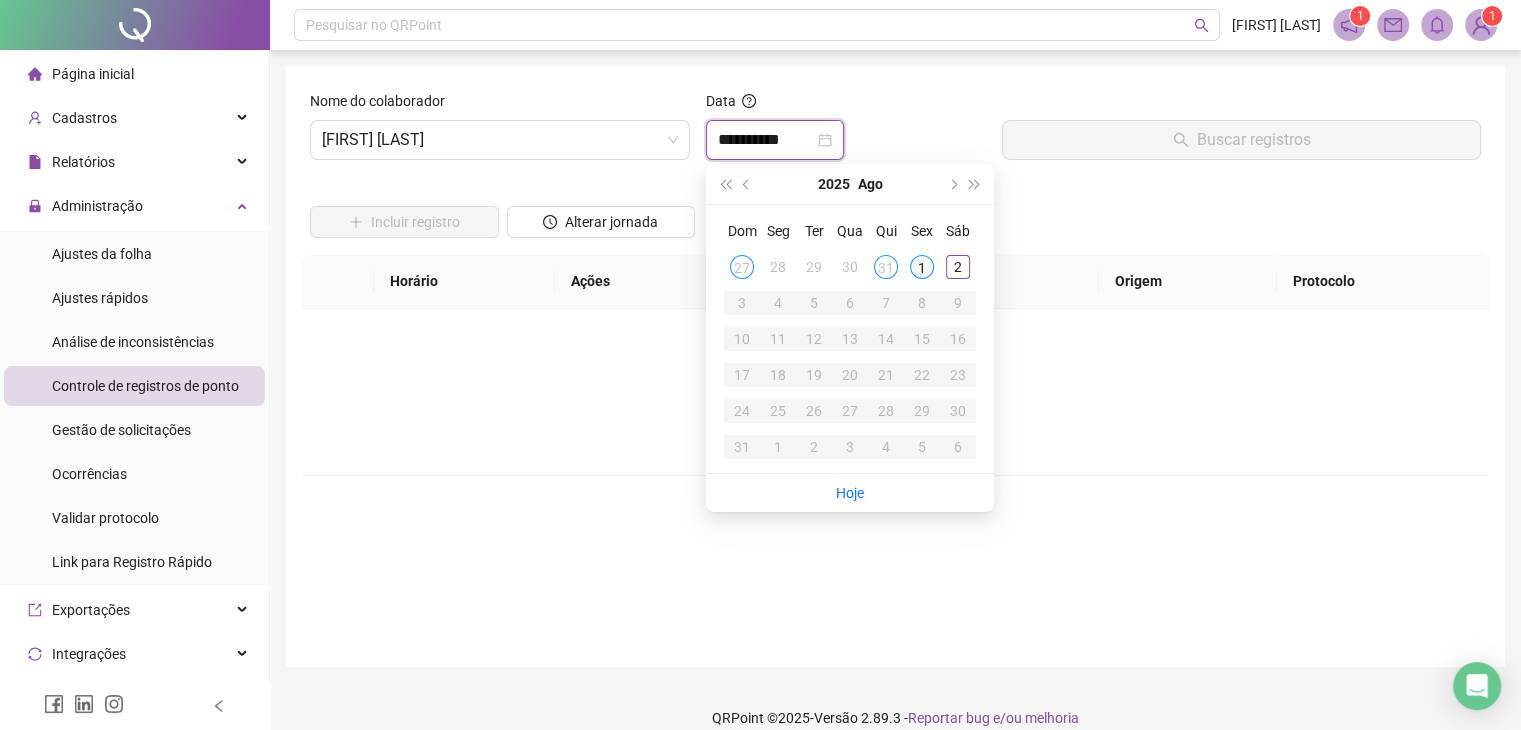 type on "**********" 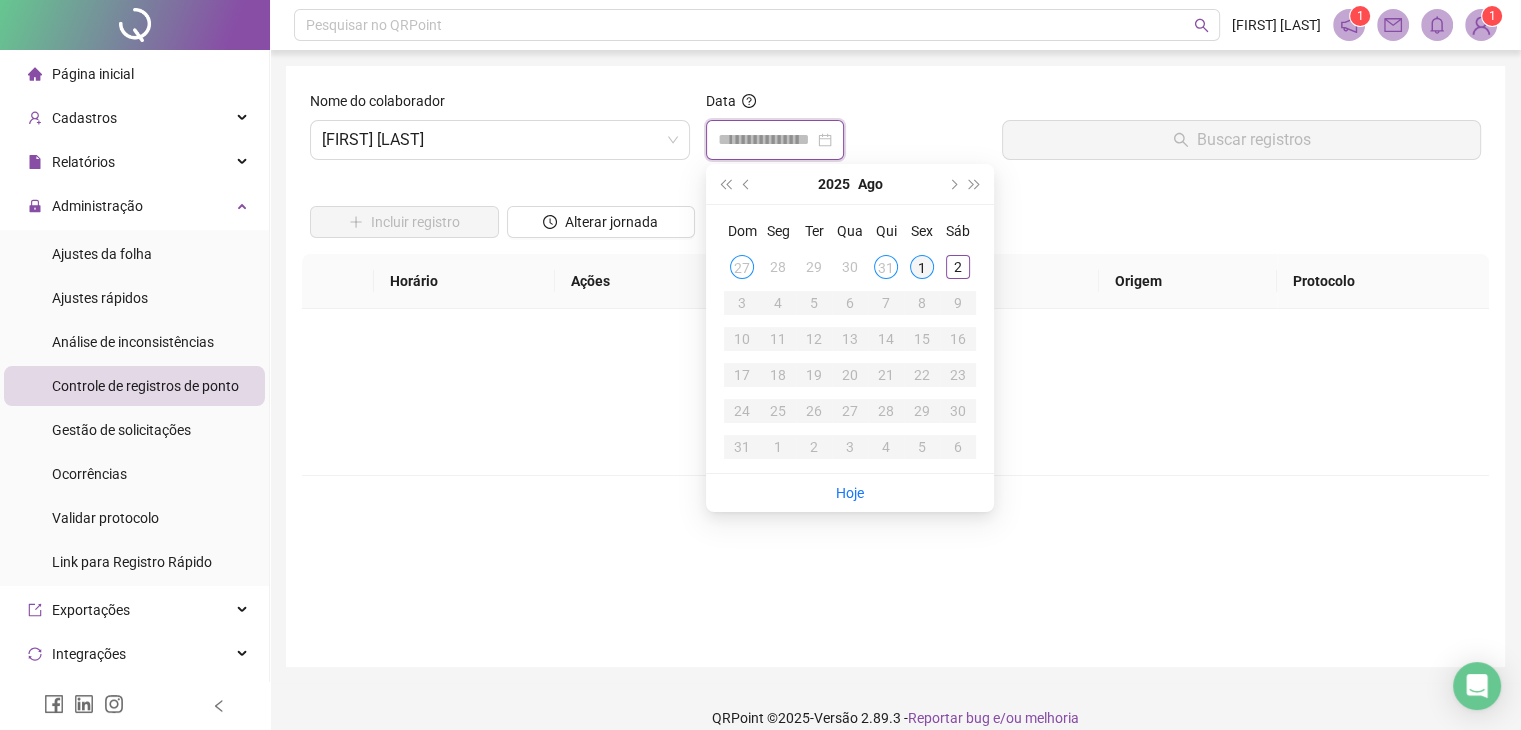 type on "**********" 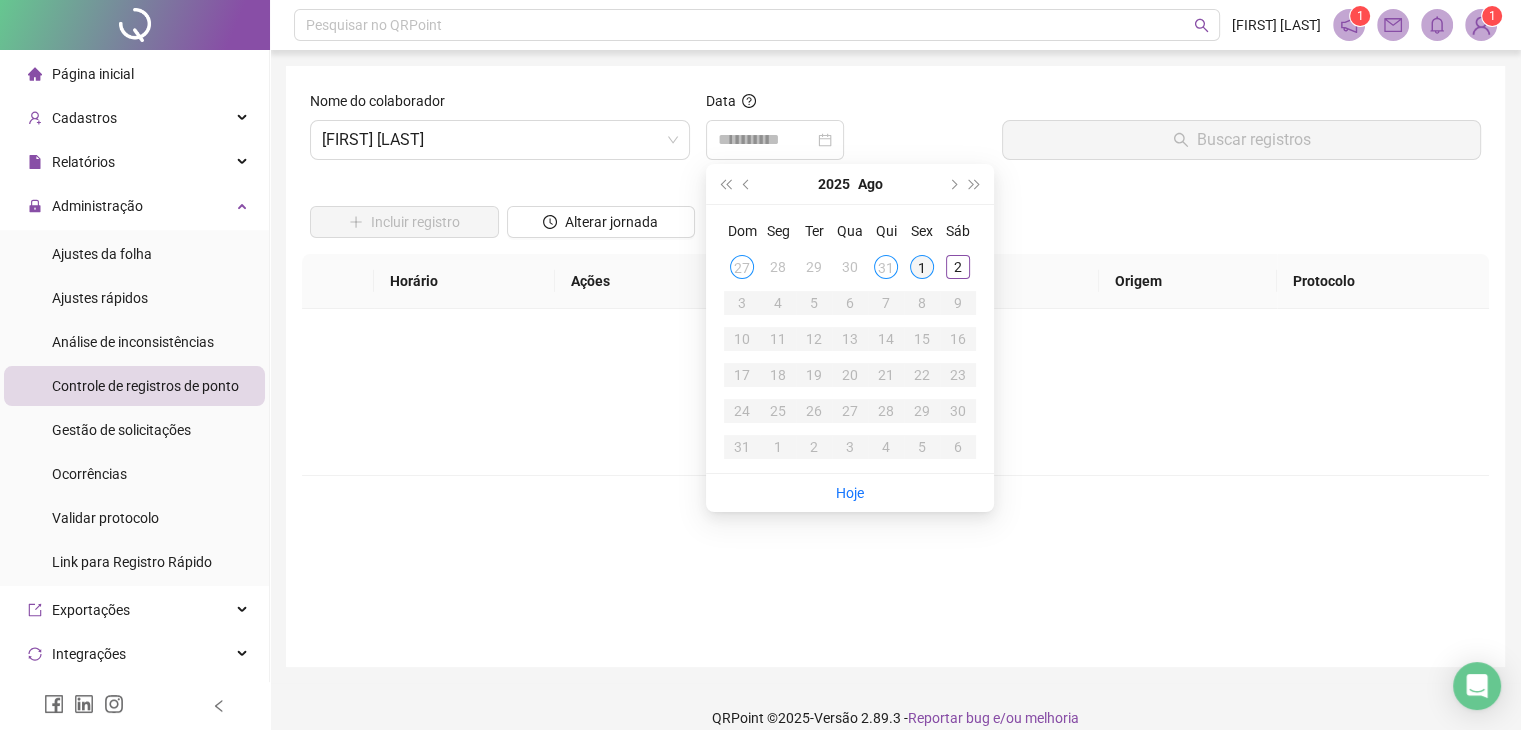 click on "1" at bounding box center [922, 267] 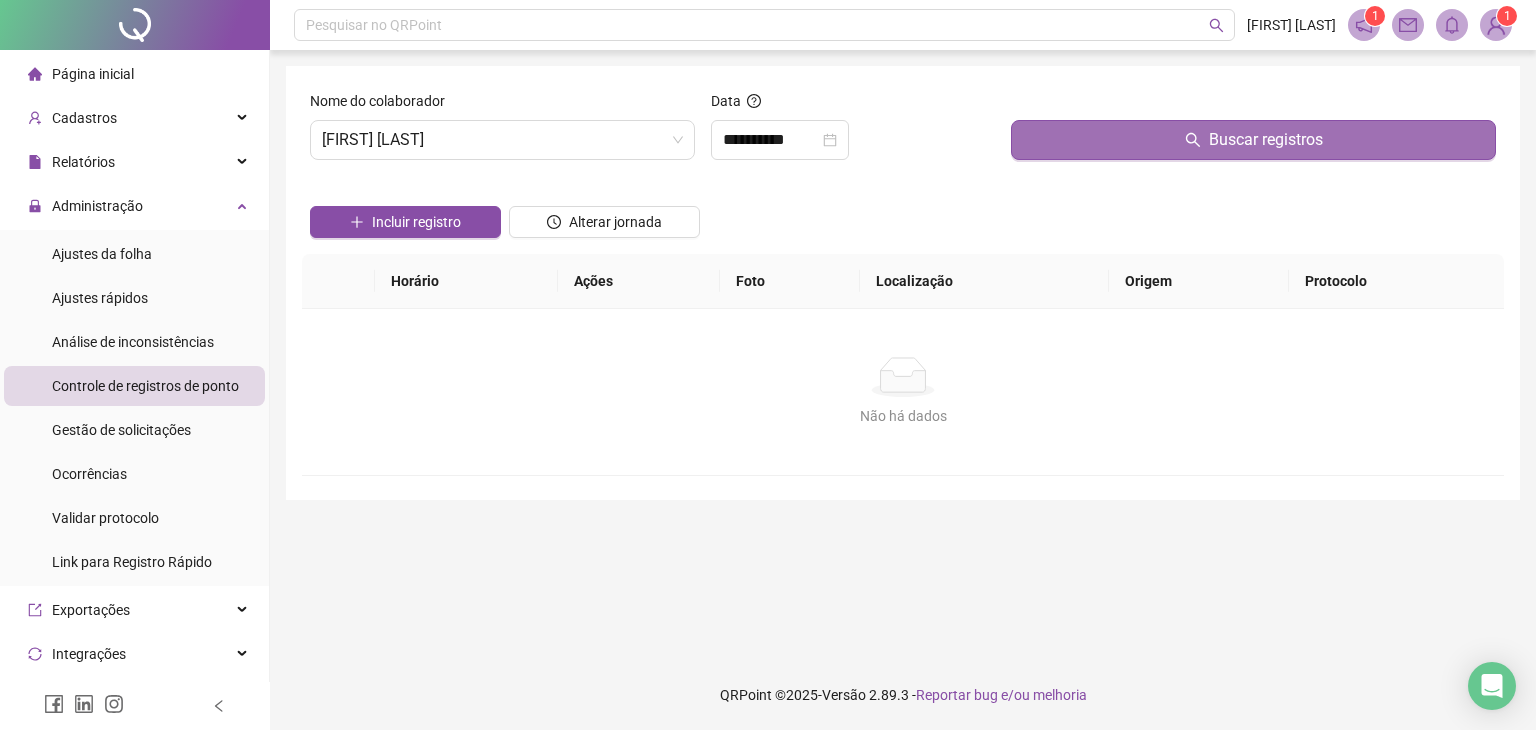 click on "Buscar registros" at bounding box center (1253, 140) 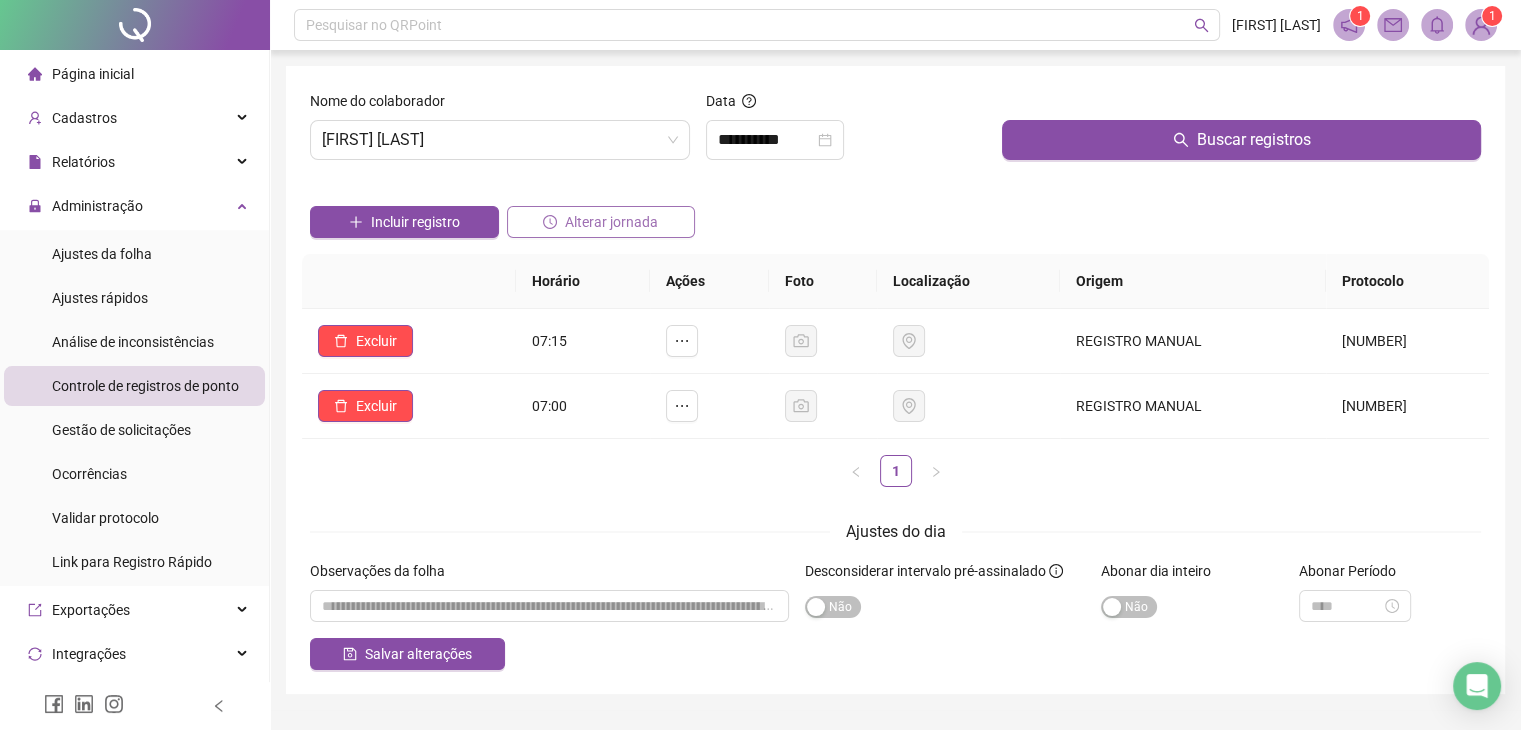 click on "Alterar jornada" at bounding box center (611, 222) 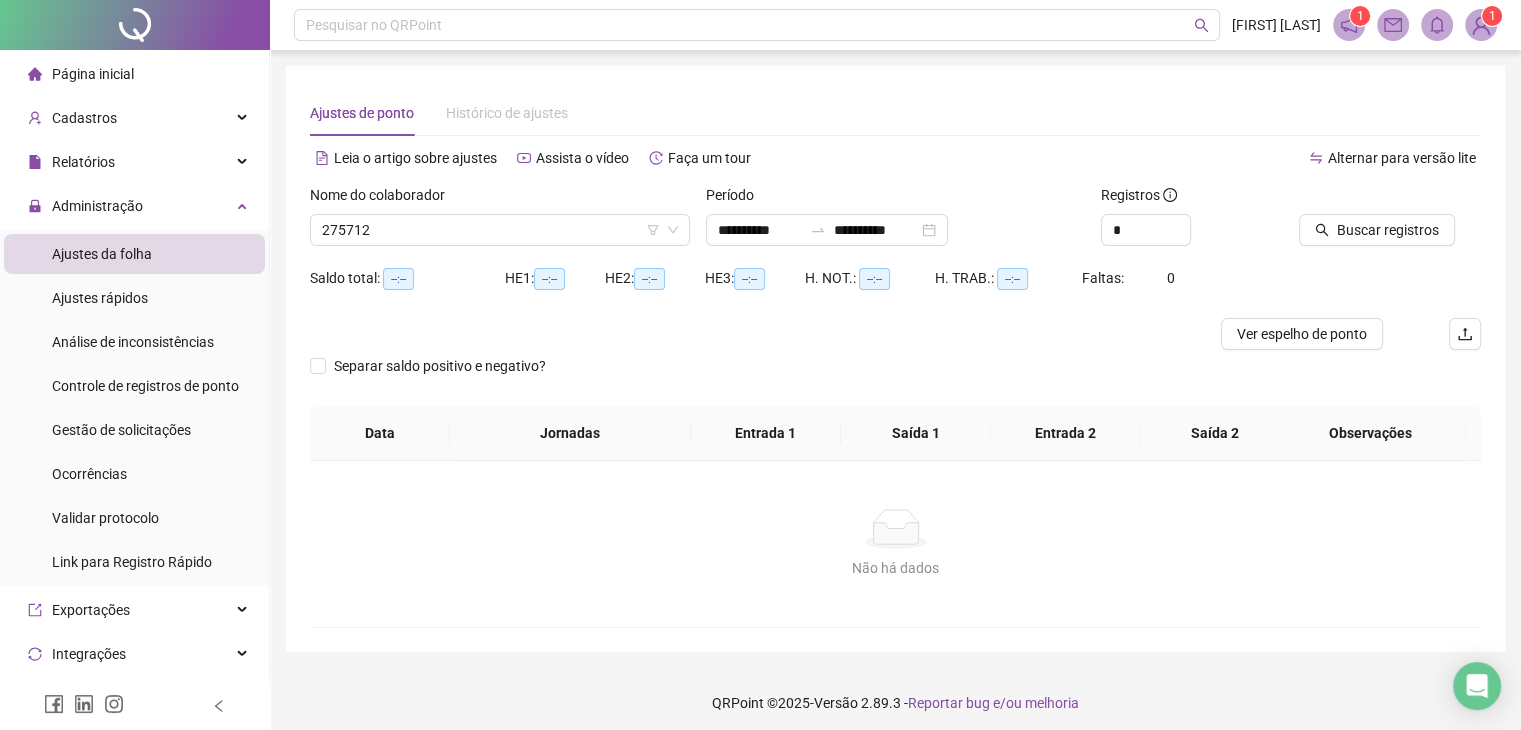 type on "**********" 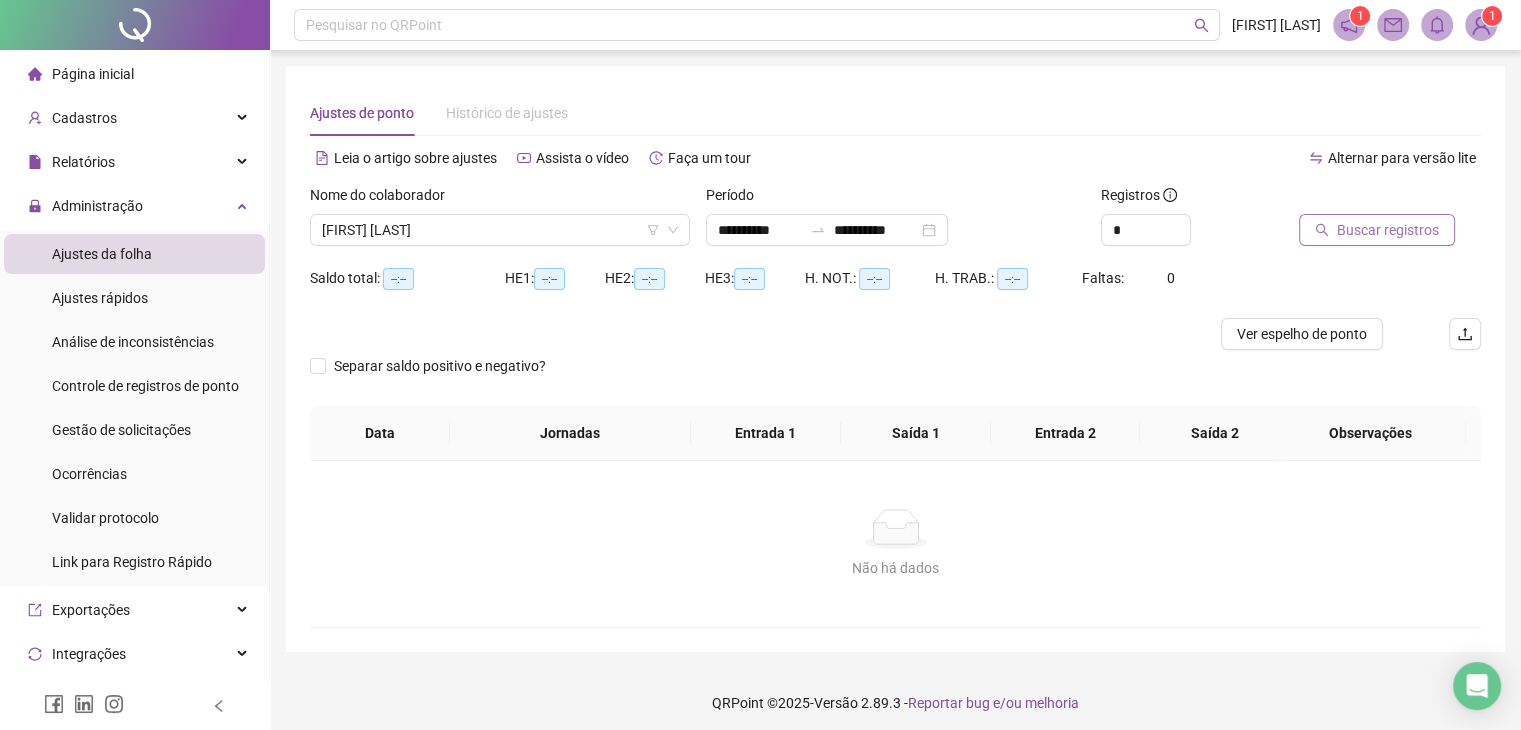 click on "Buscar registros" at bounding box center [1390, 223] 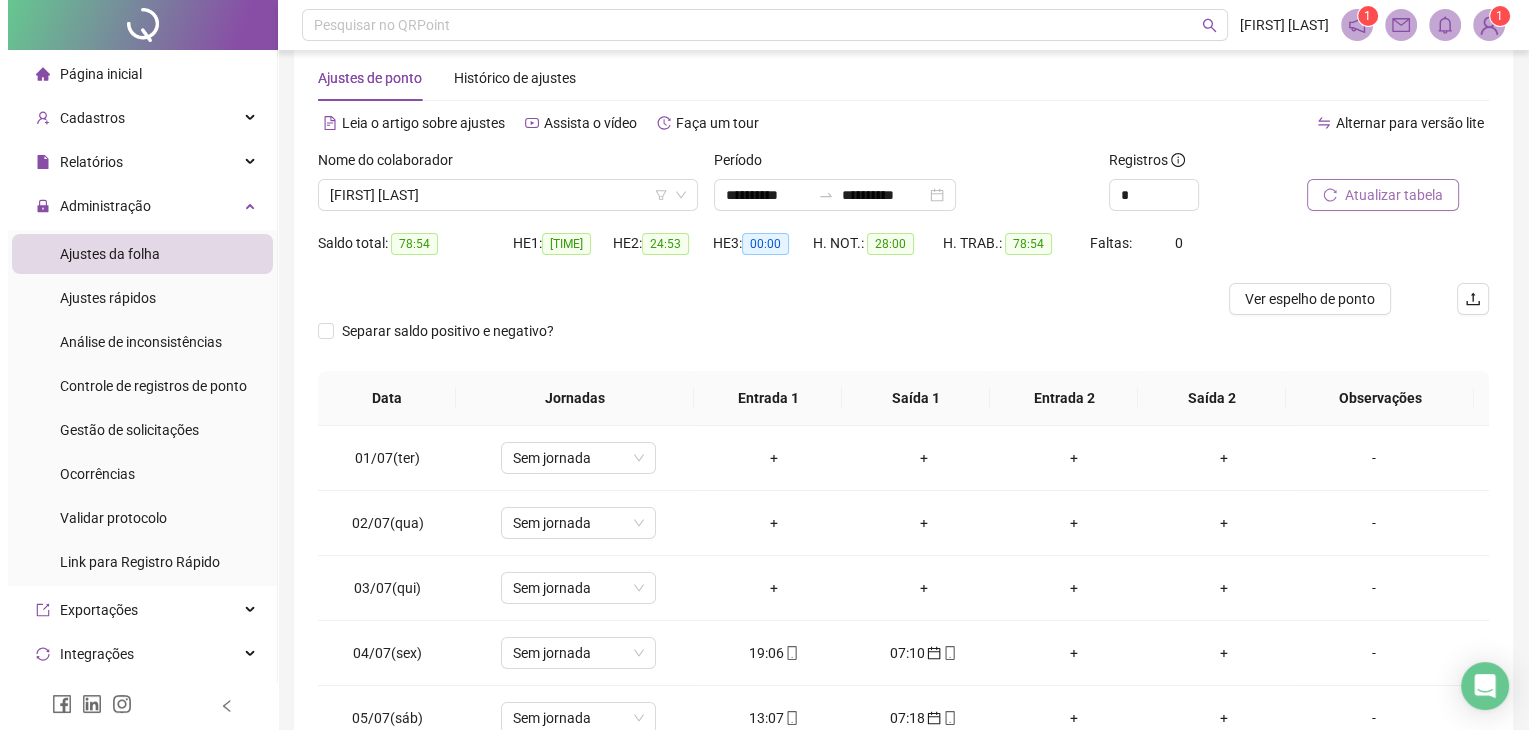 scroll, scrollTop: 32, scrollLeft: 0, axis: vertical 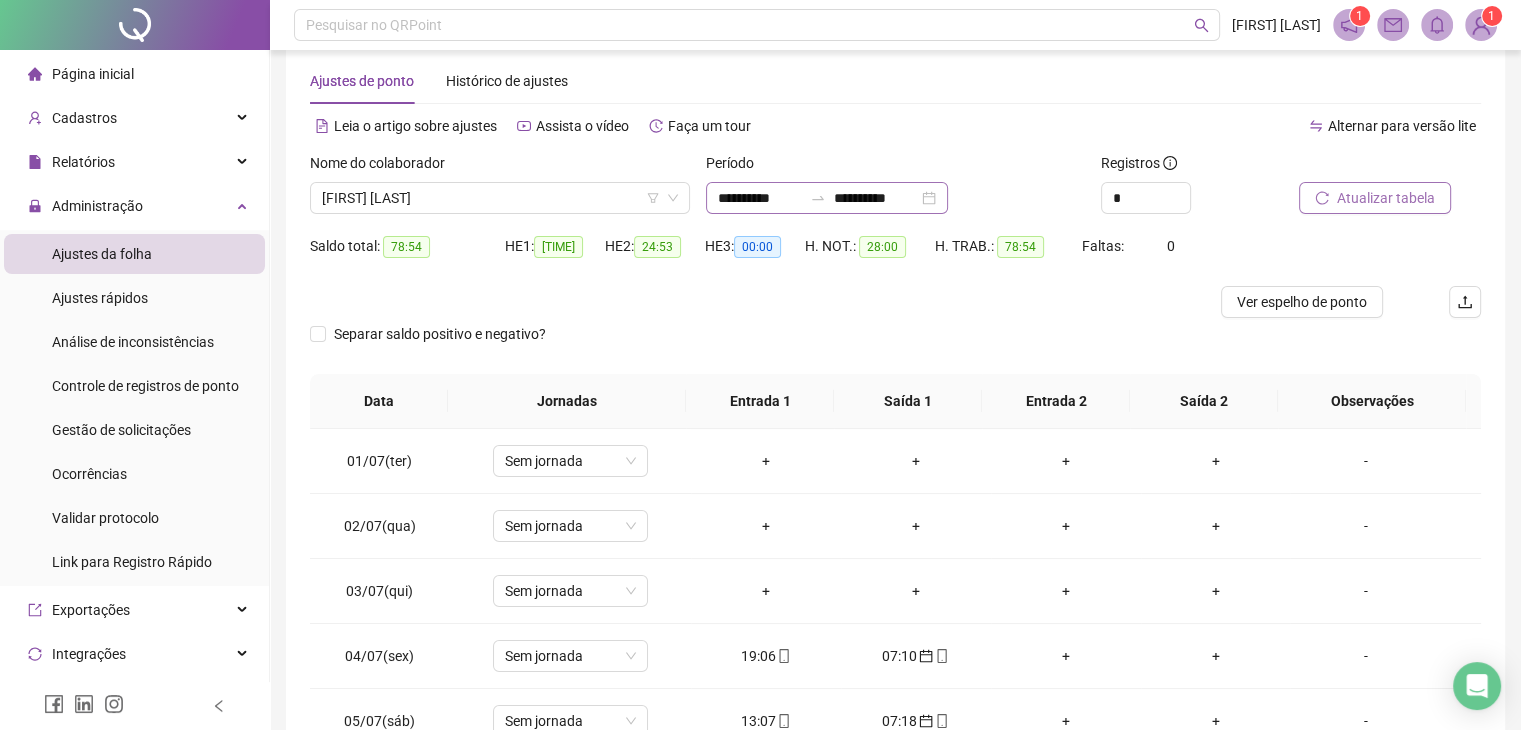 click on "**********" at bounding box center [827, 198] 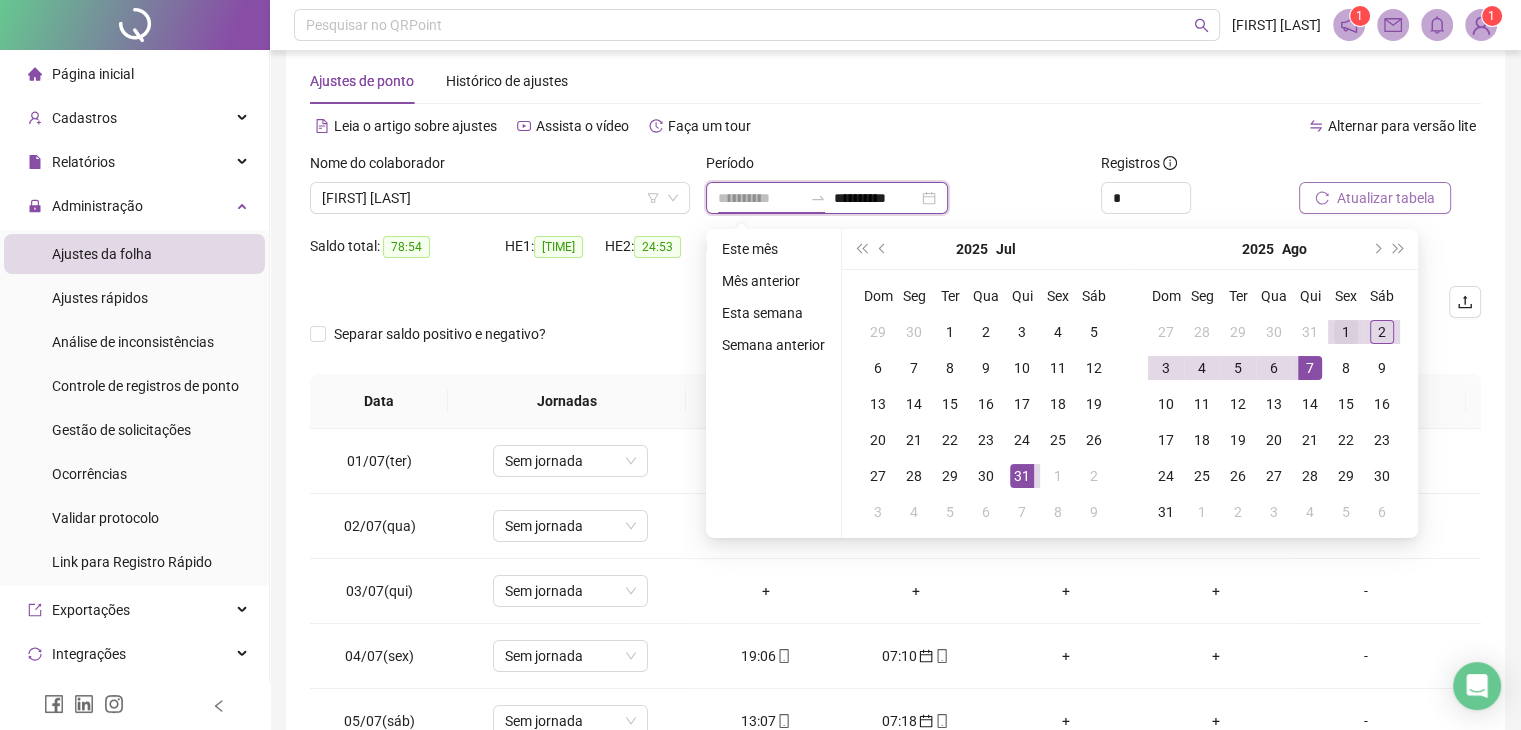 type on "**********" 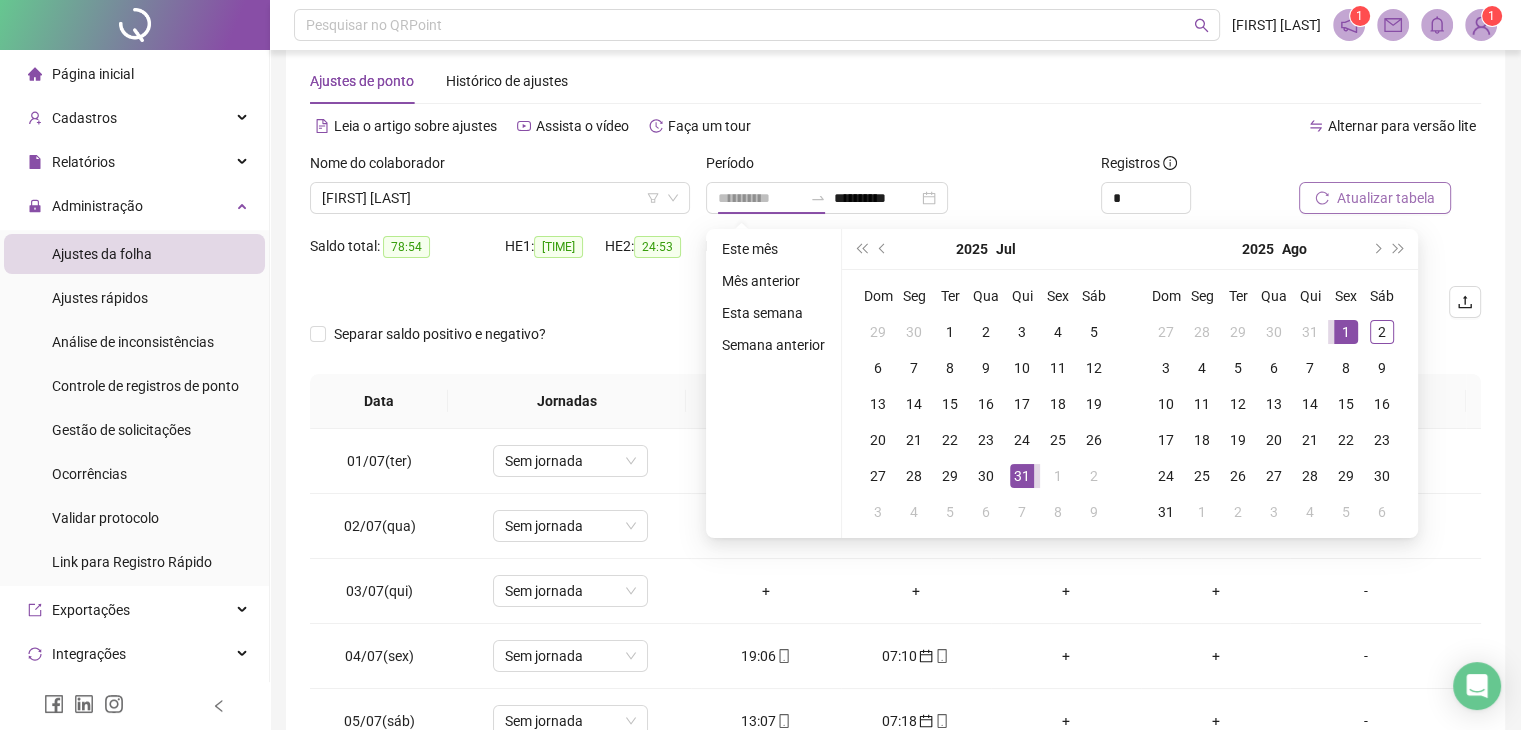 click on "1" at bounding box center [1346, 332] 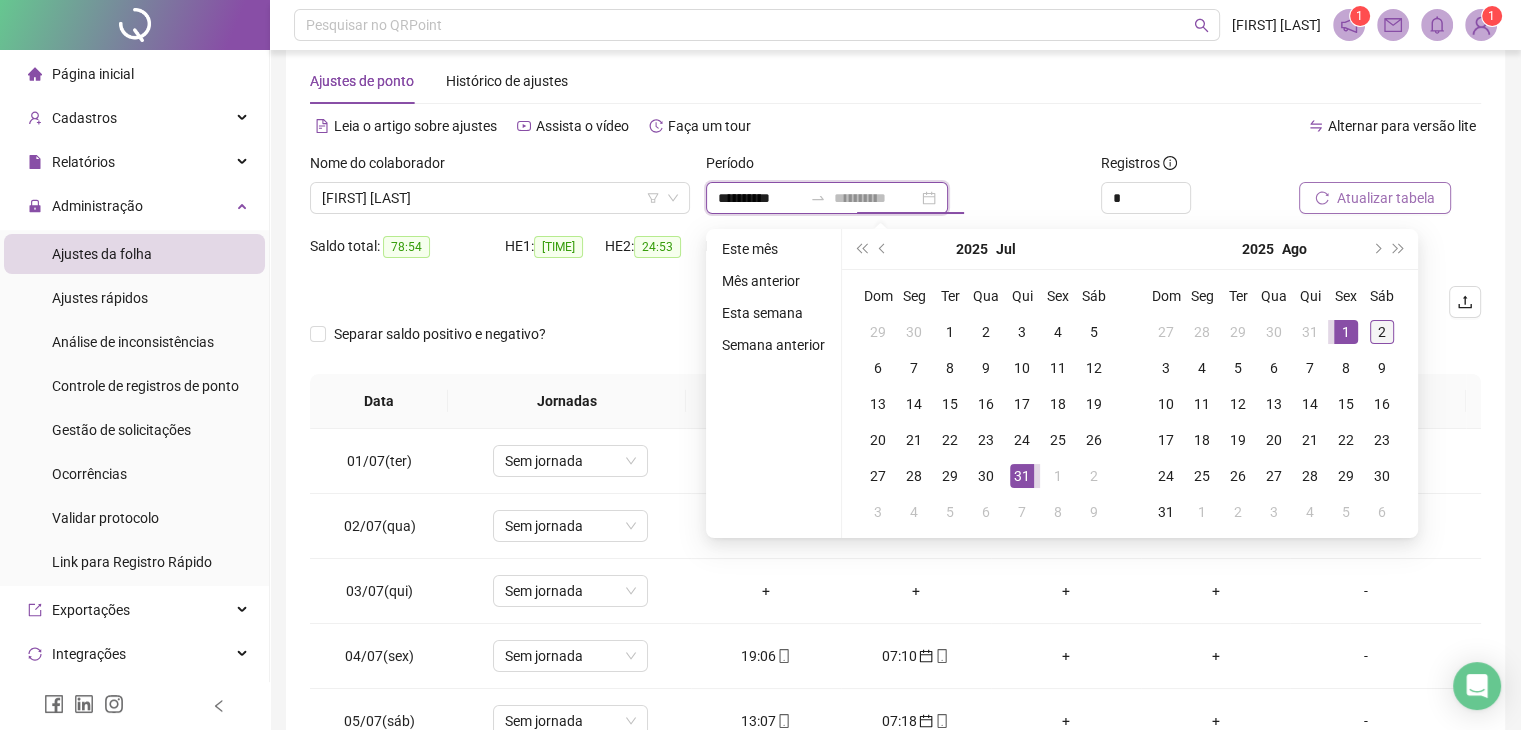 type on "**********" 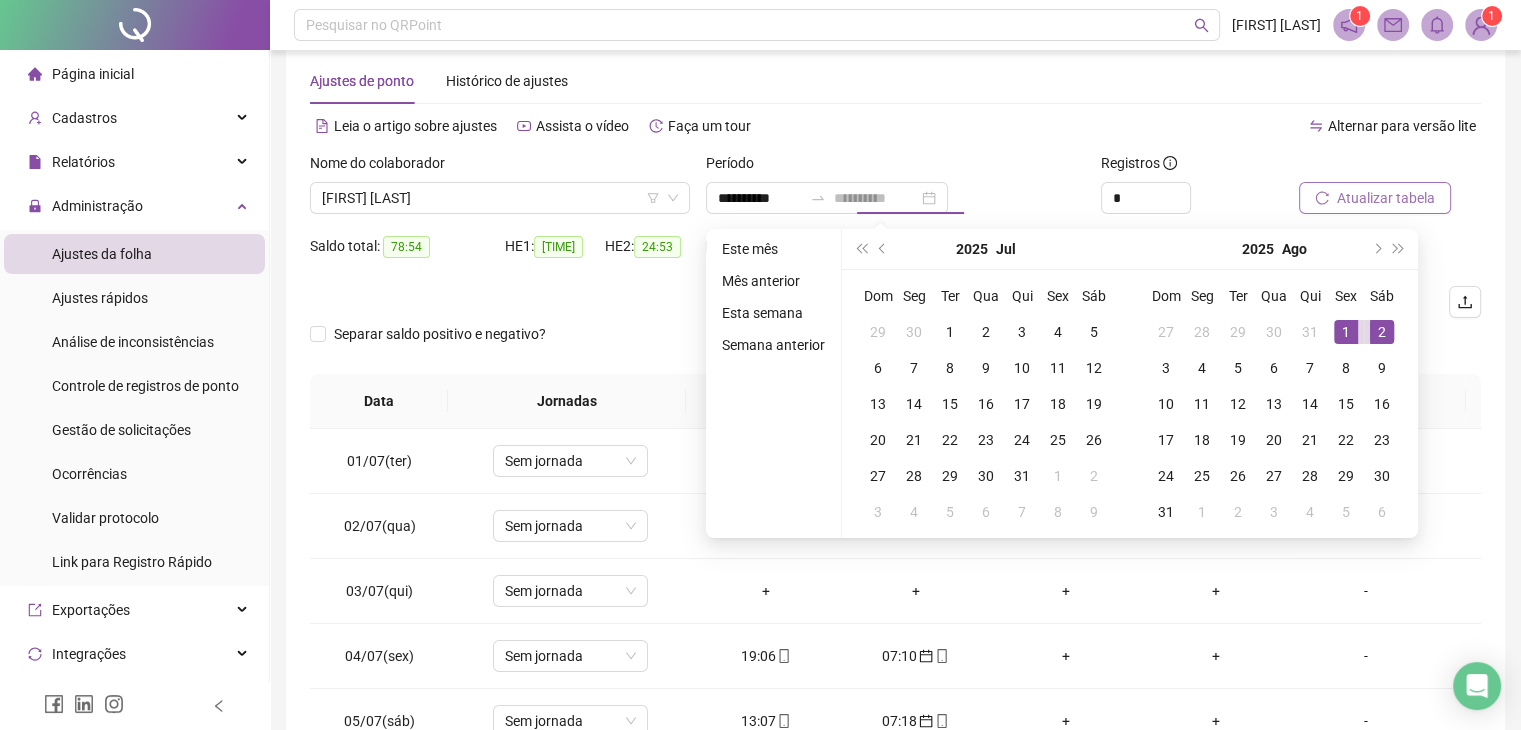 click on "2" at bounding box center (1382, 332) 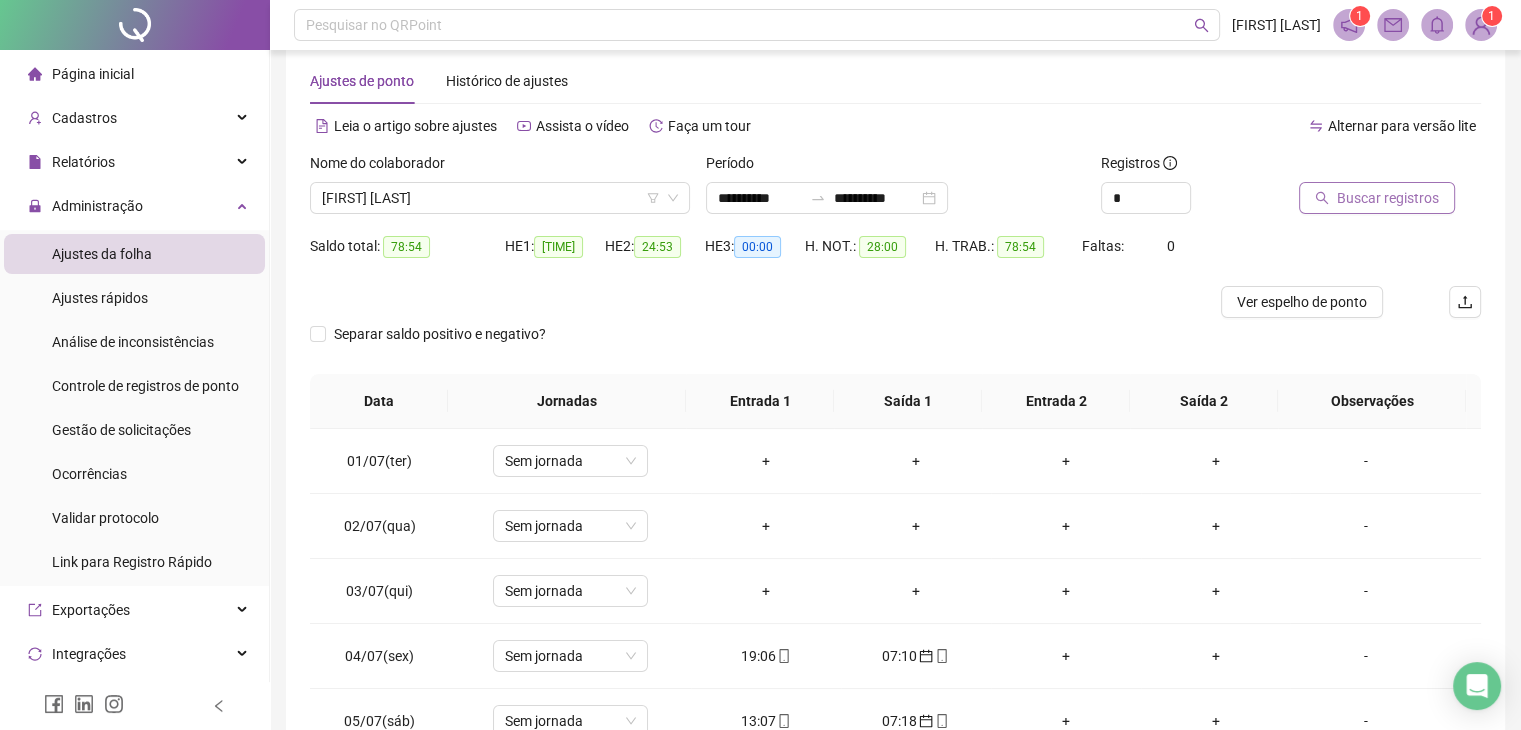 click on "Buscar registros" at bounding box center [1377, 198] 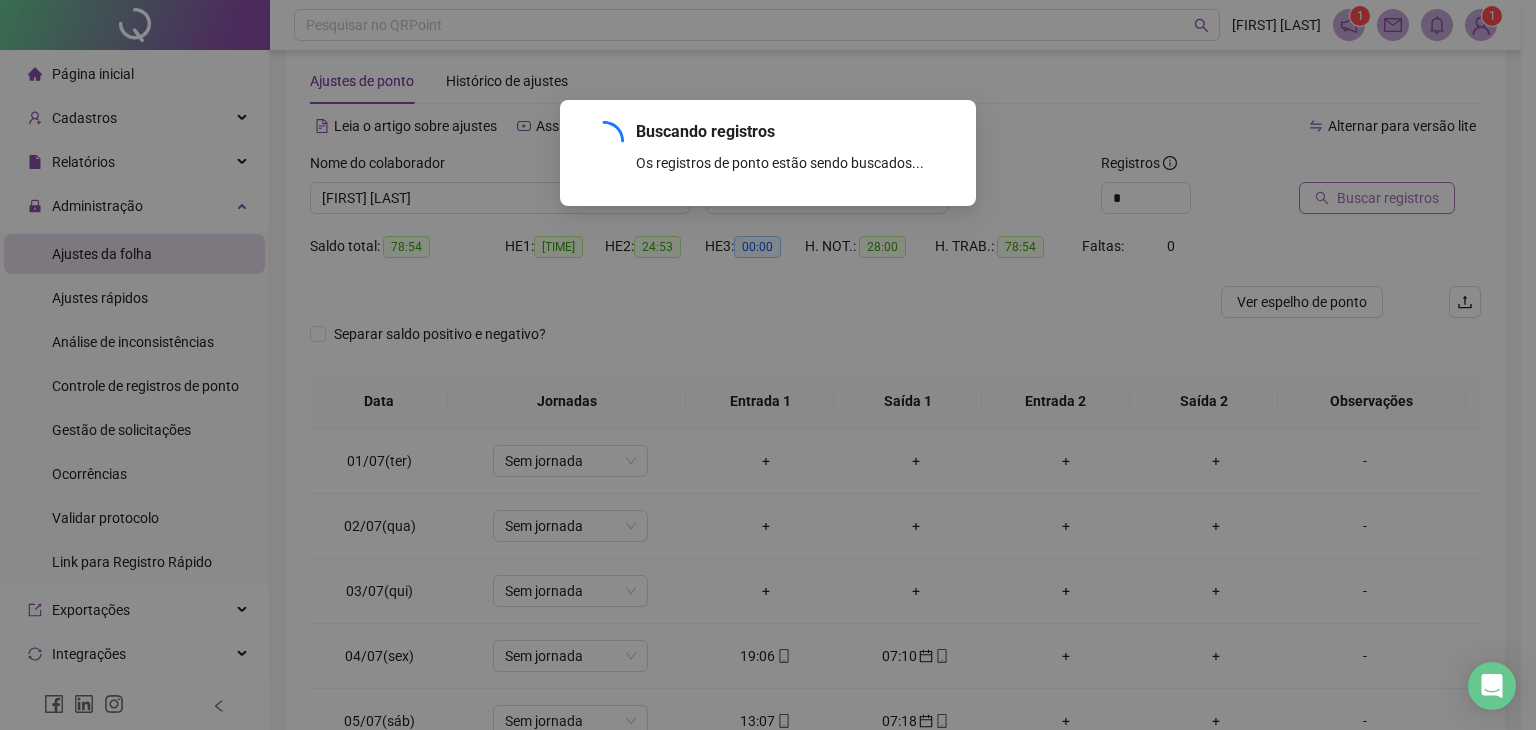 scroll, scrollTop: 0, scrollLeft: 0, axis: both 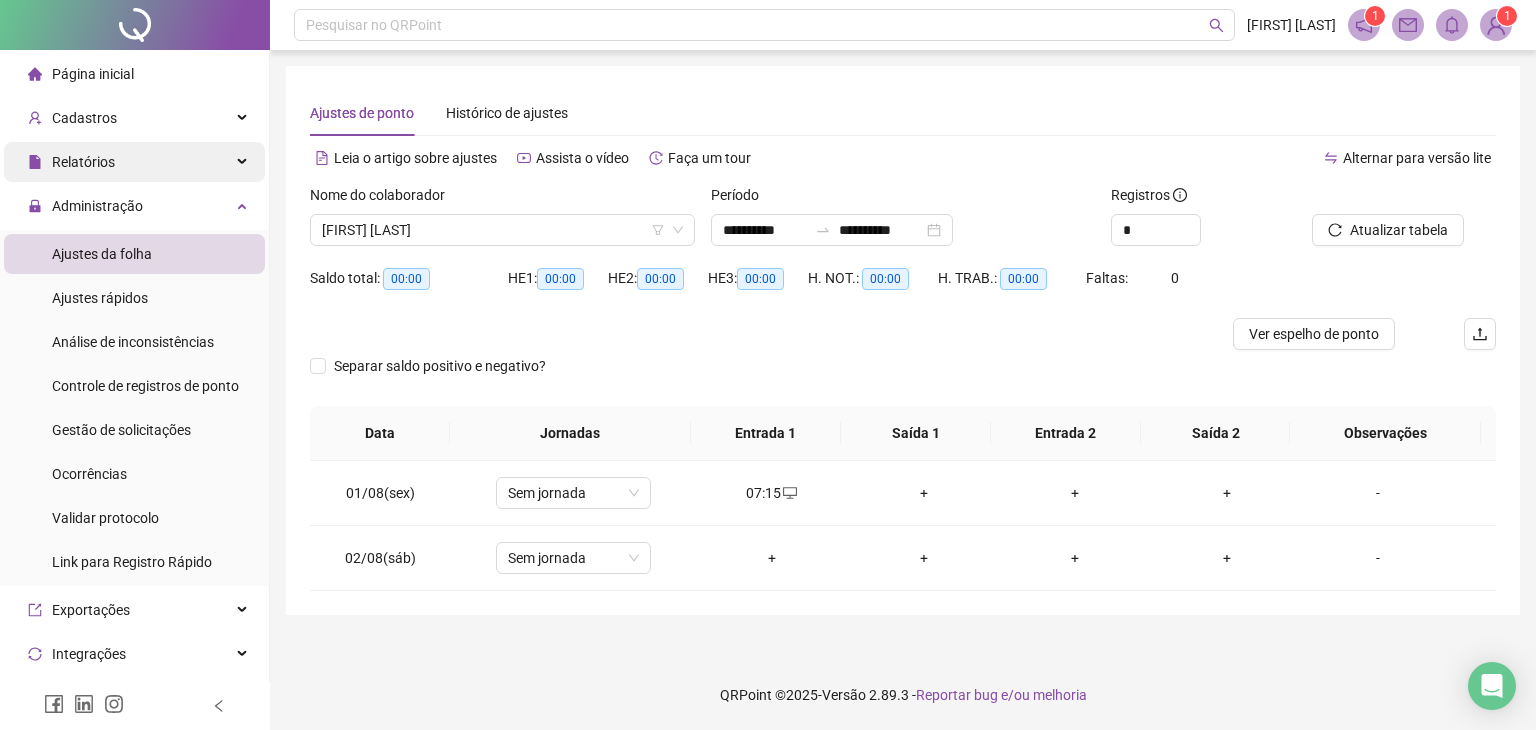 click on "Relatórios" at bounding box center [134, 162] 